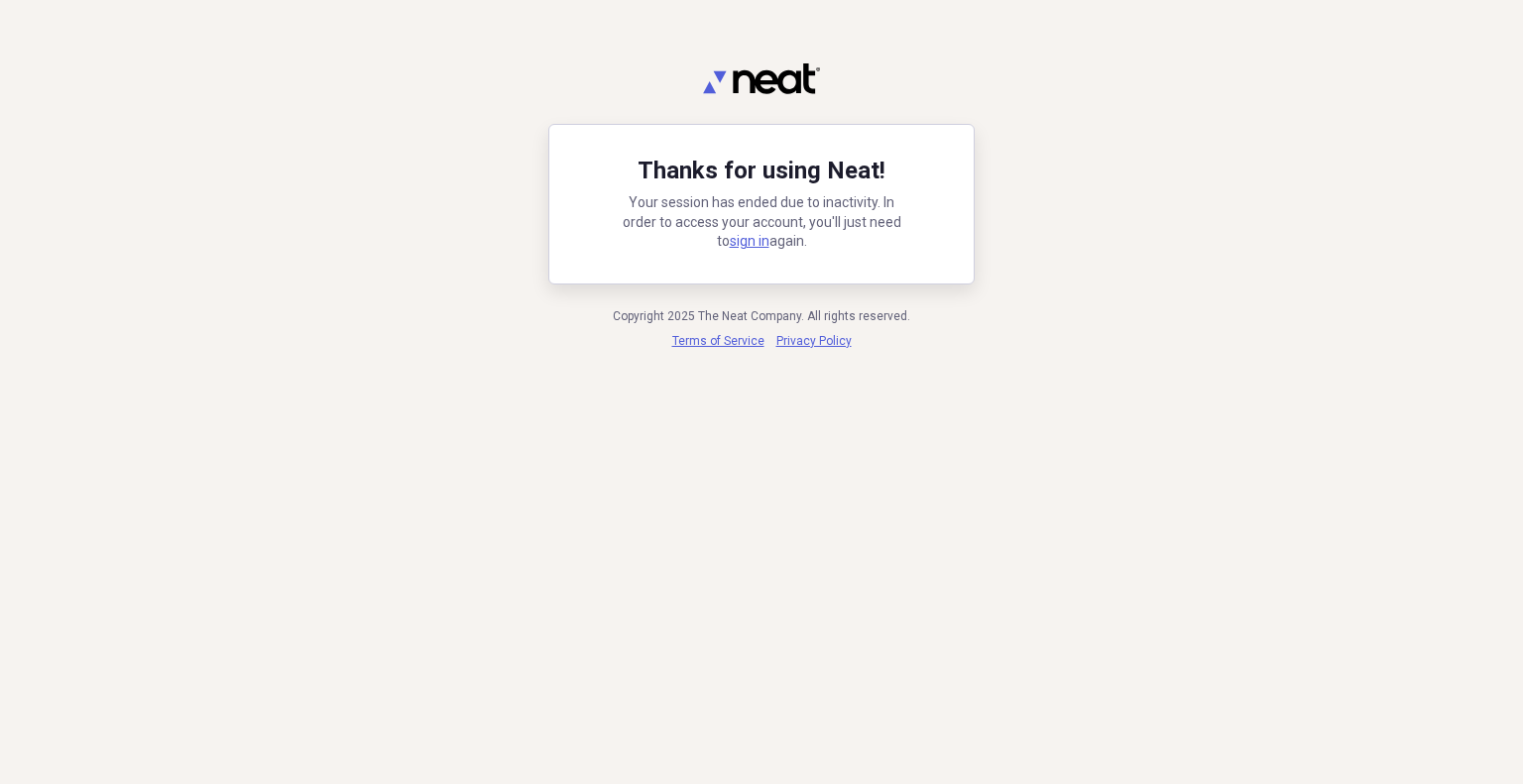 scroll, scrollTop: 0, scrollLeft: 0, axis: both 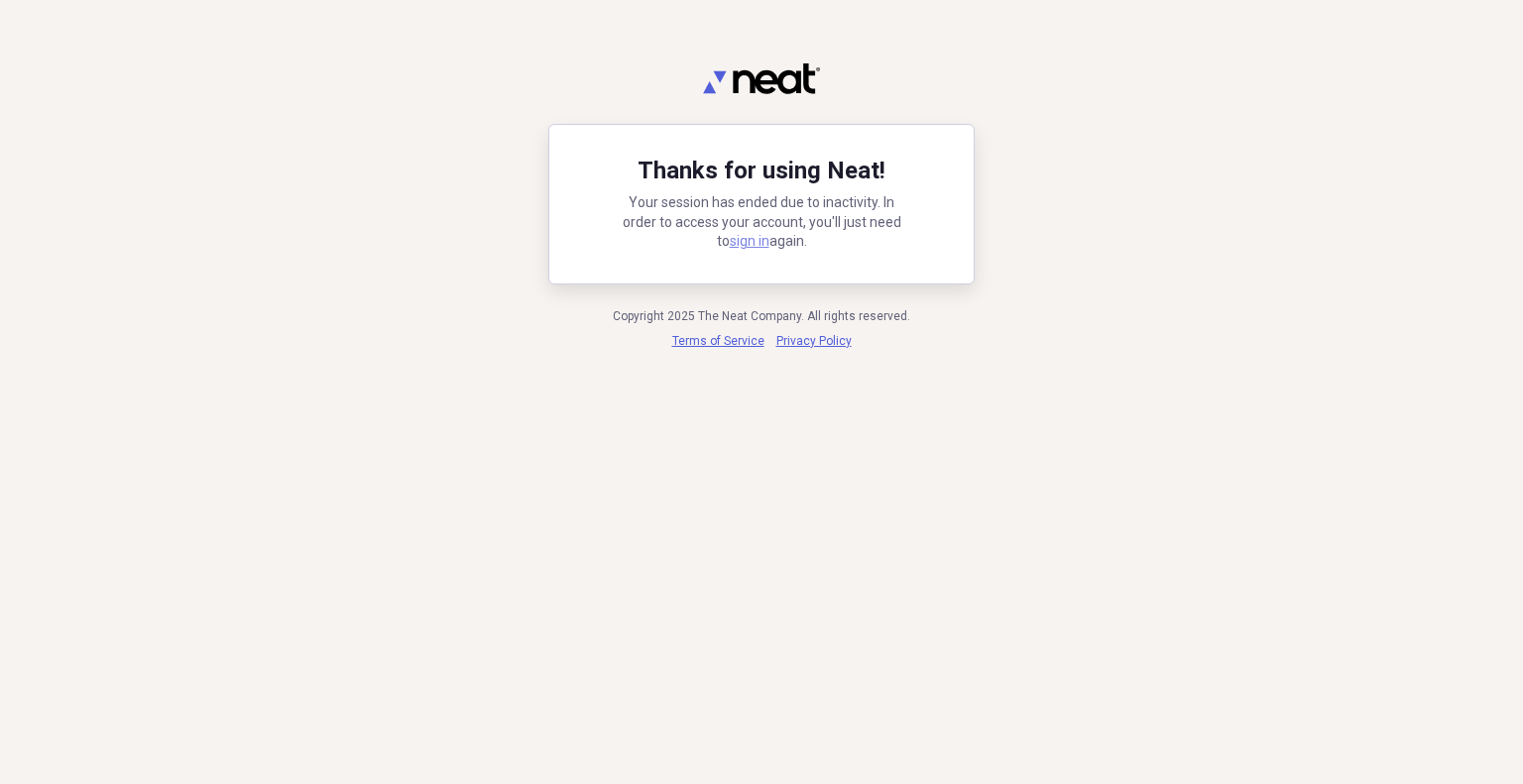 click on "sign in" at bounding box center [750, 241] 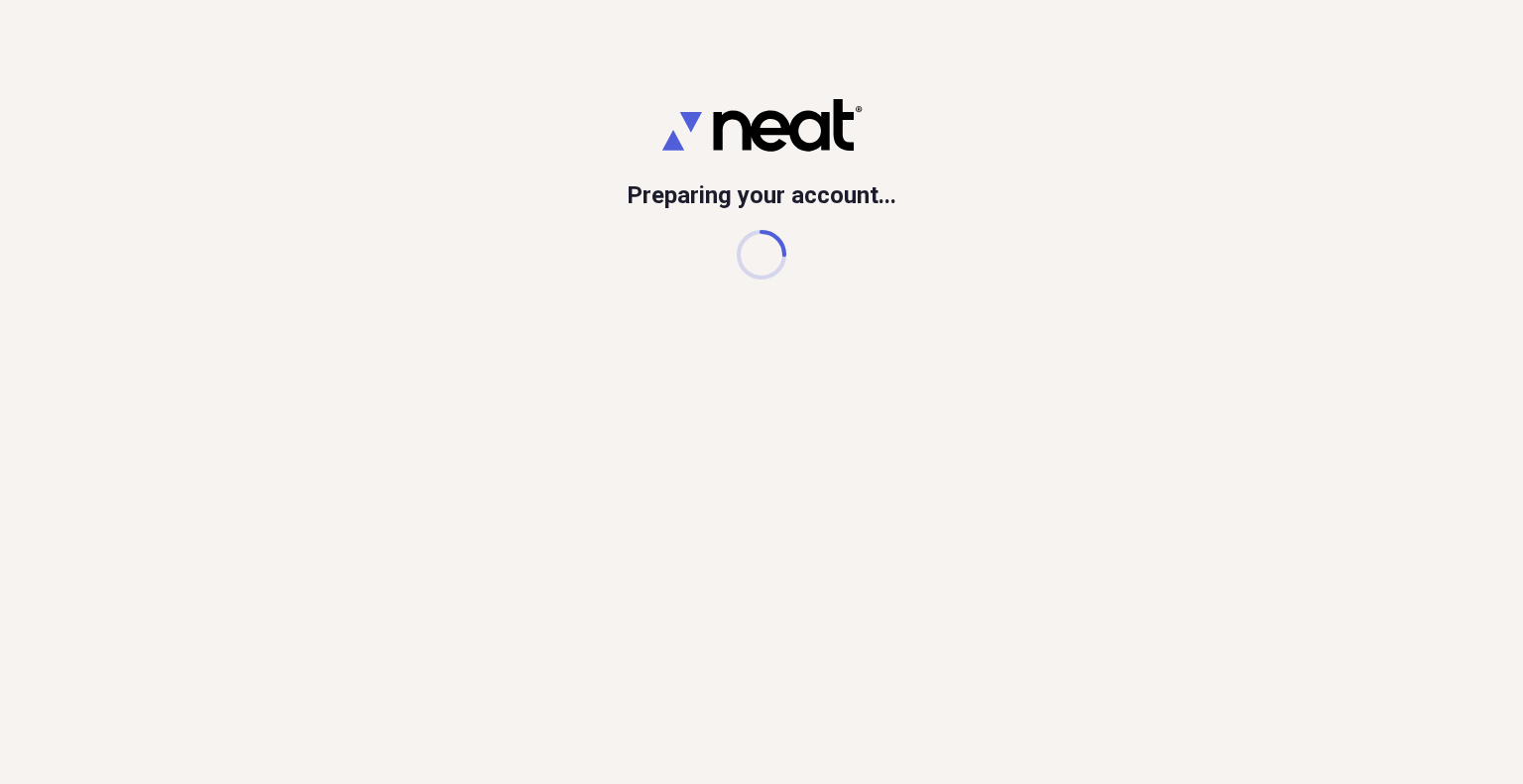 scroll, scrollTop: 0, scrollLeft: 0, axis: both 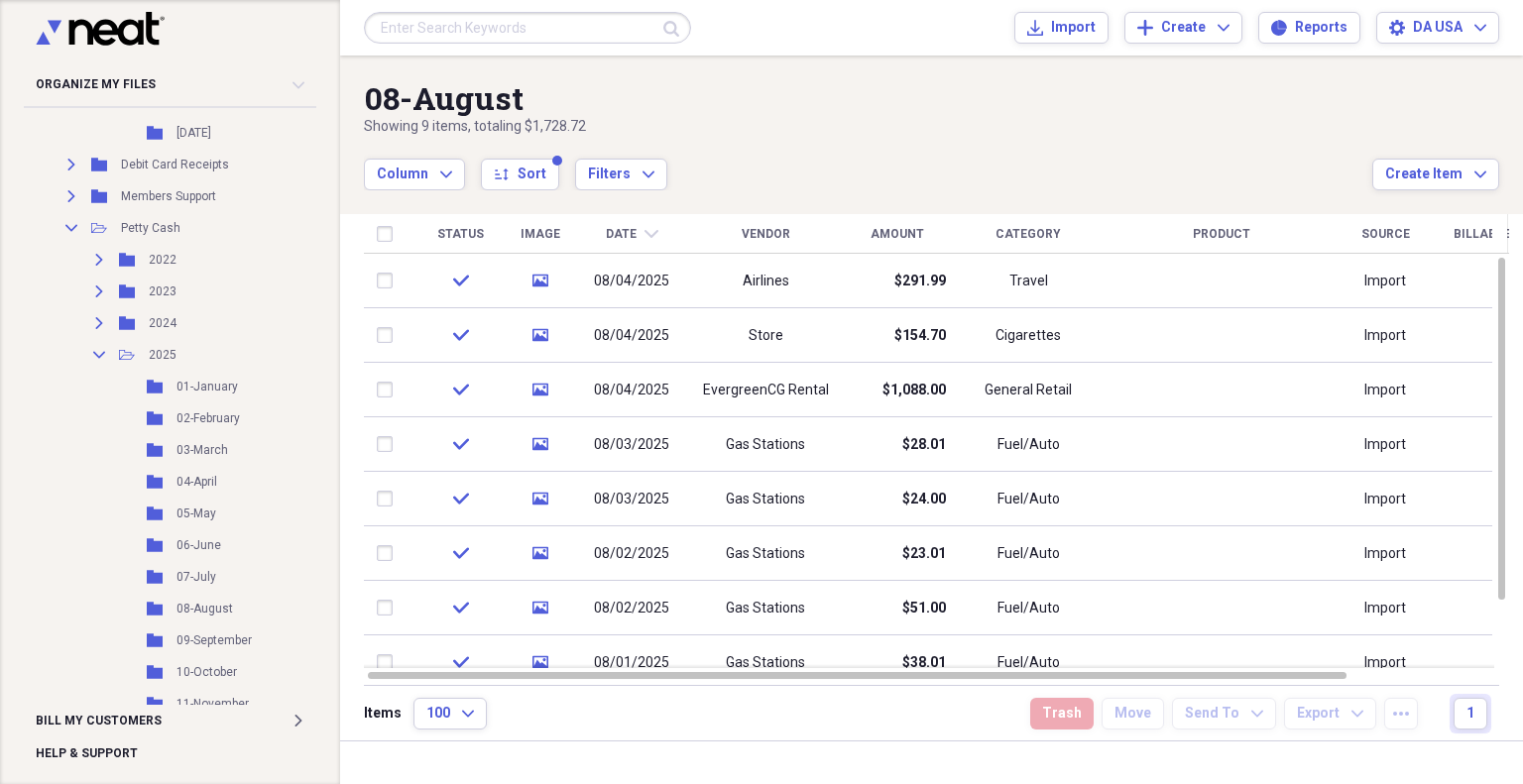 click on "Collapse" at bounding box center [71, 228] 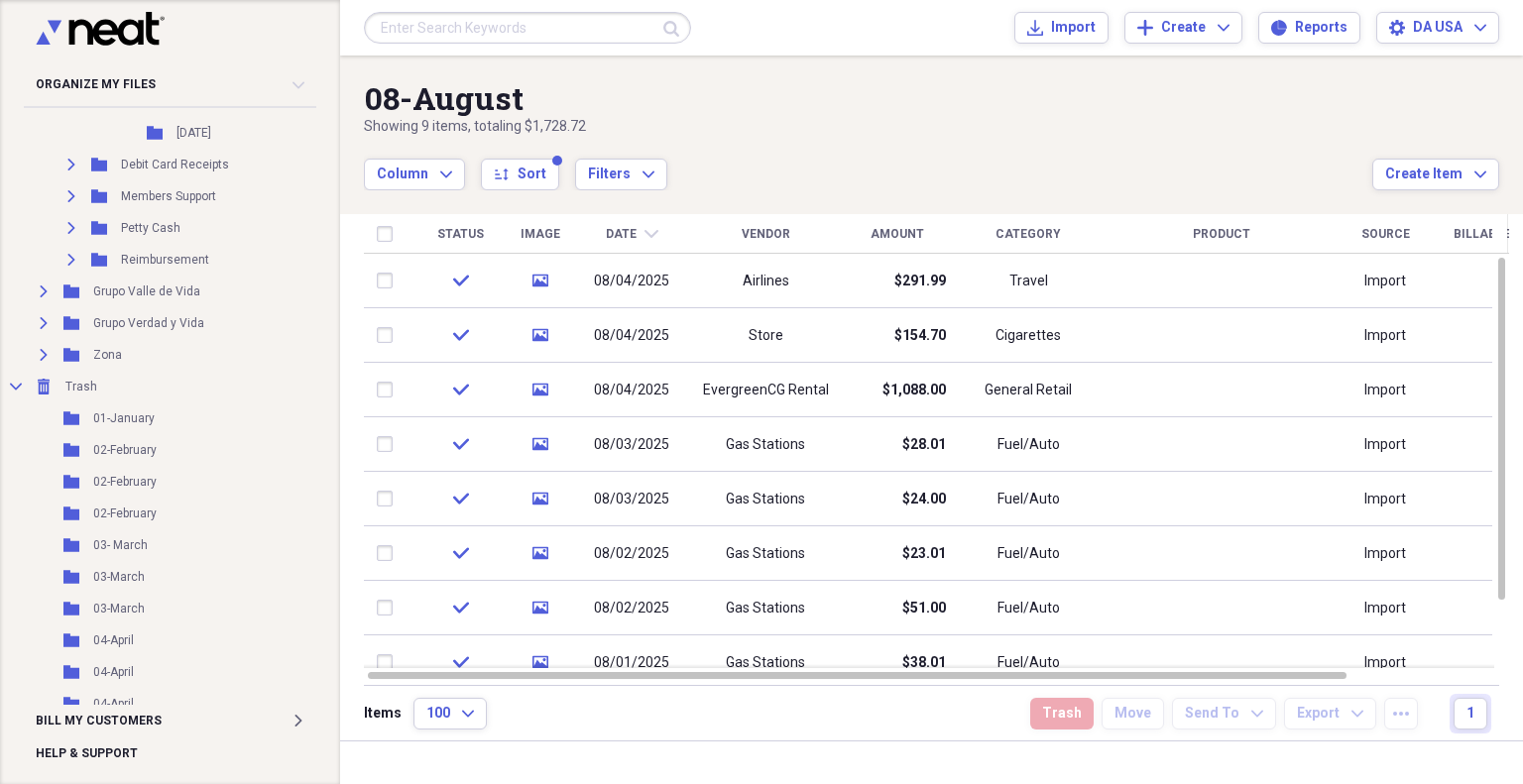 click on "Expand" at bounding box center (71, 228) 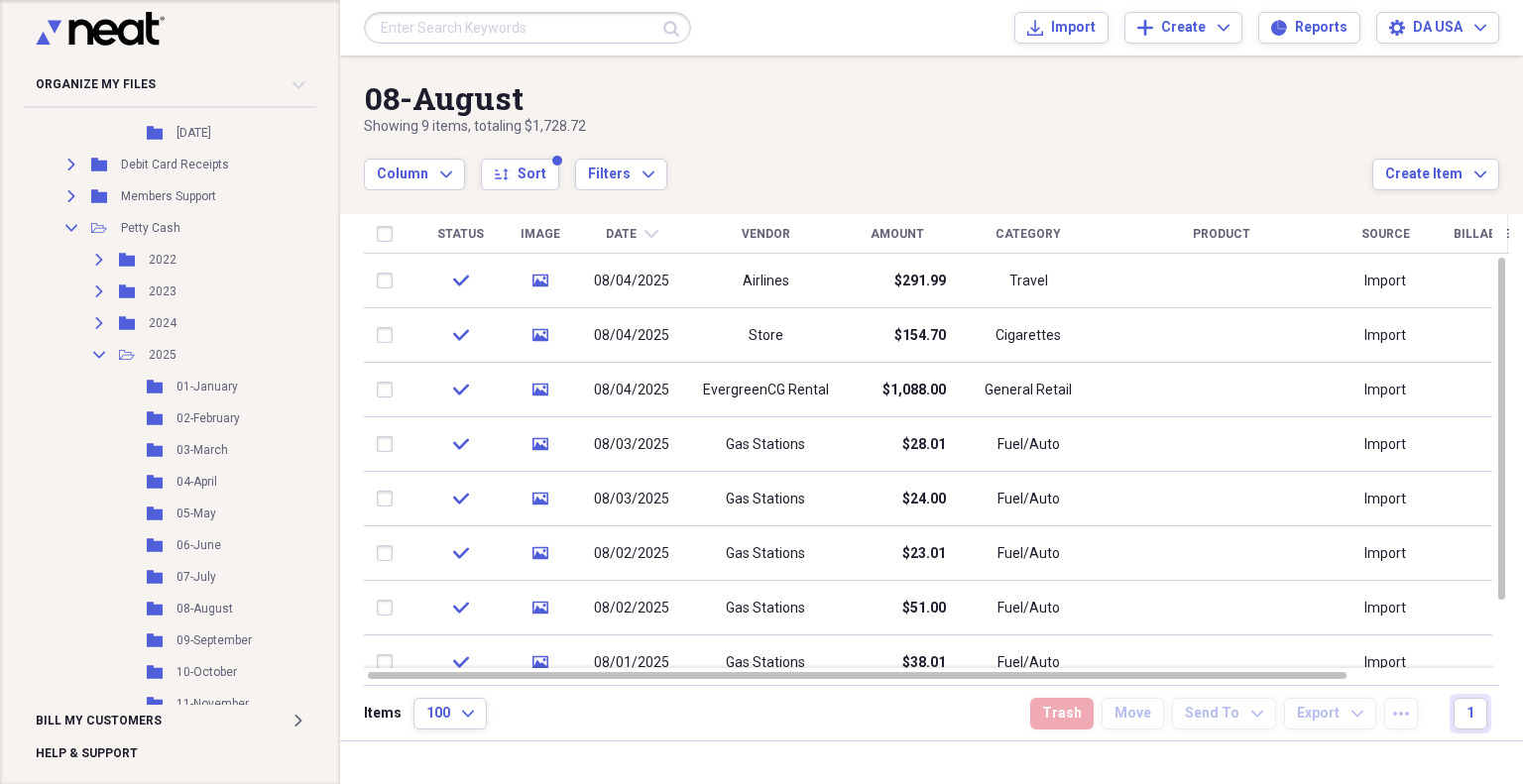 click 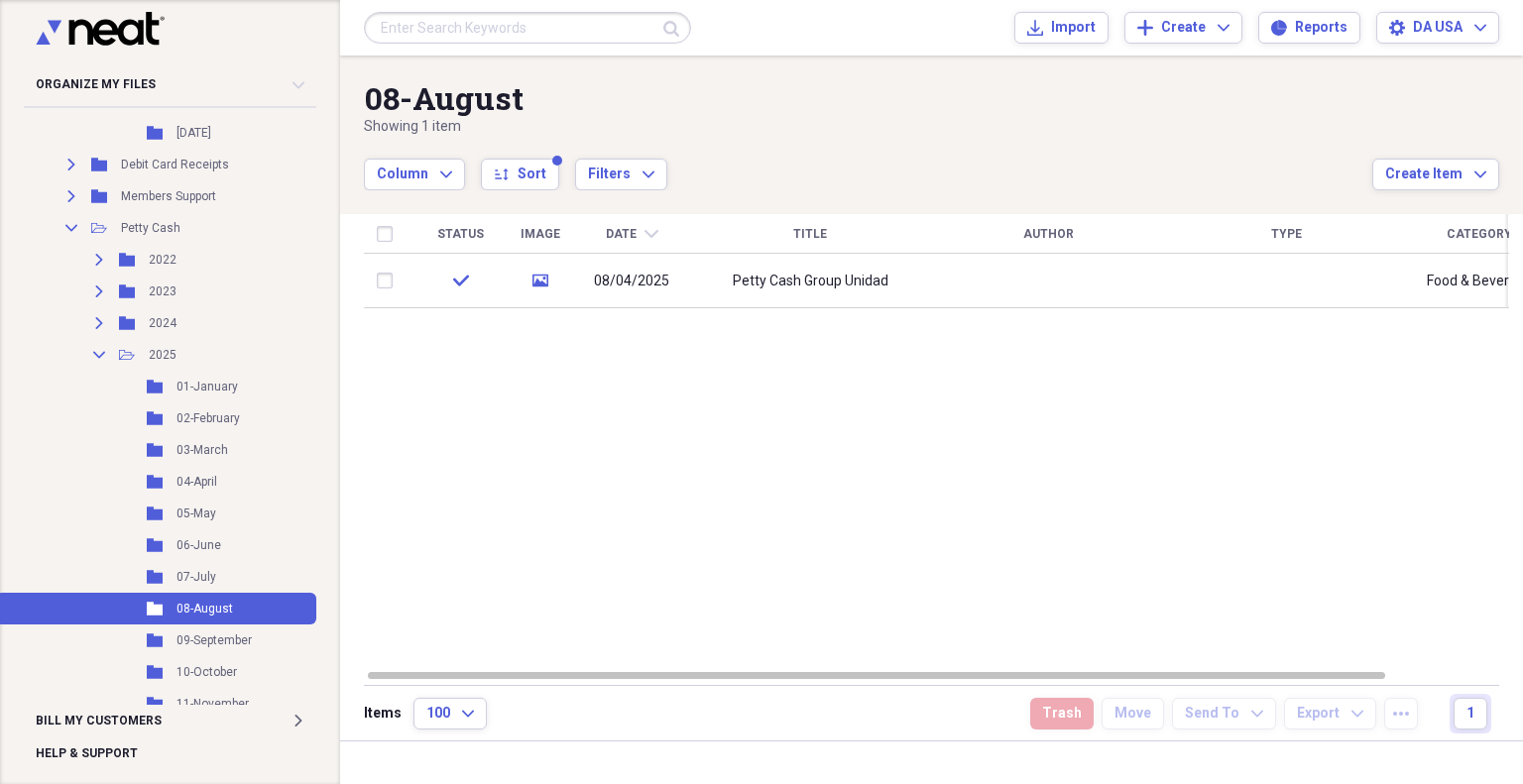 click on "08/04/2025" at bounding box center (632, 280) 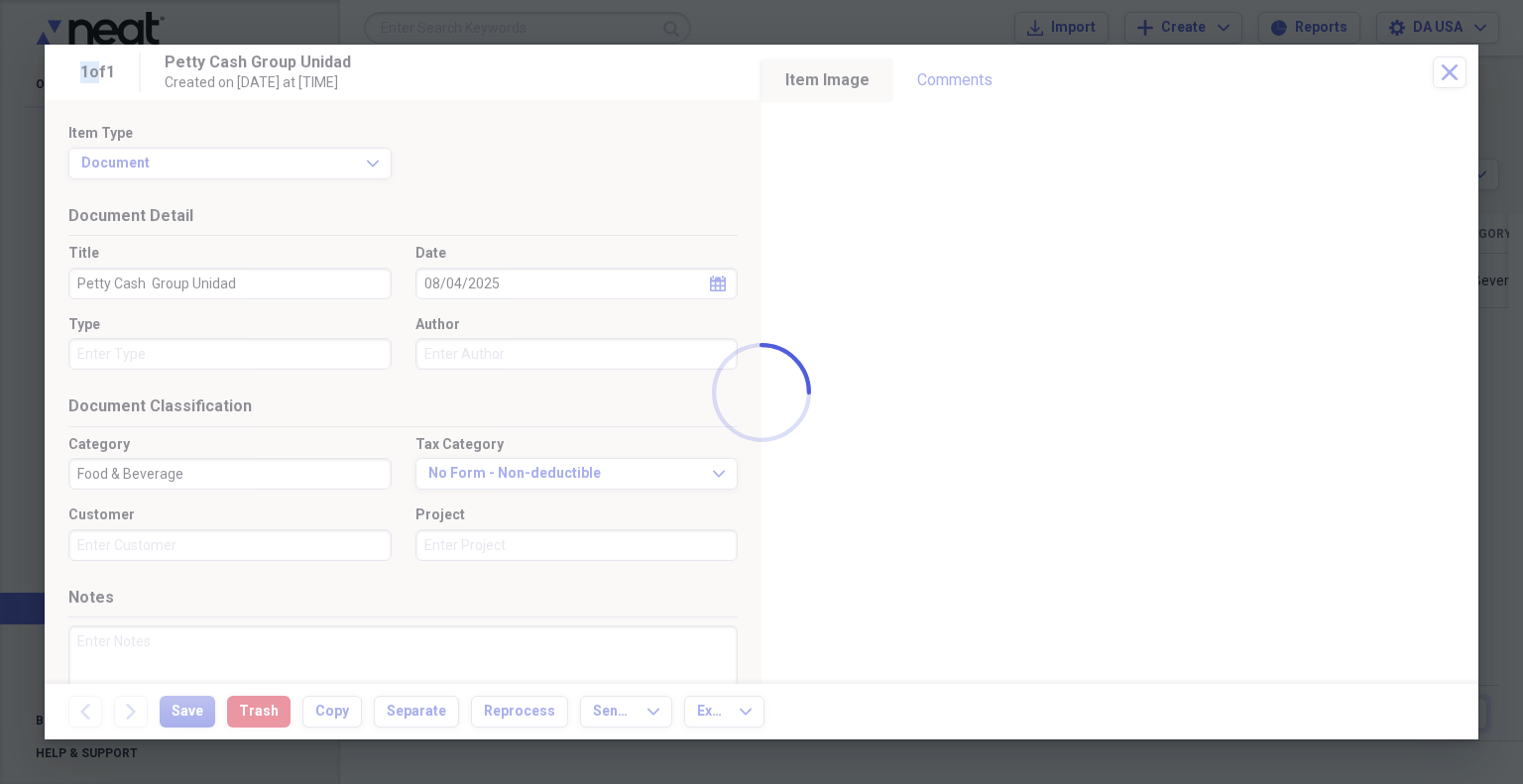 click at bounding box center [762, 392] 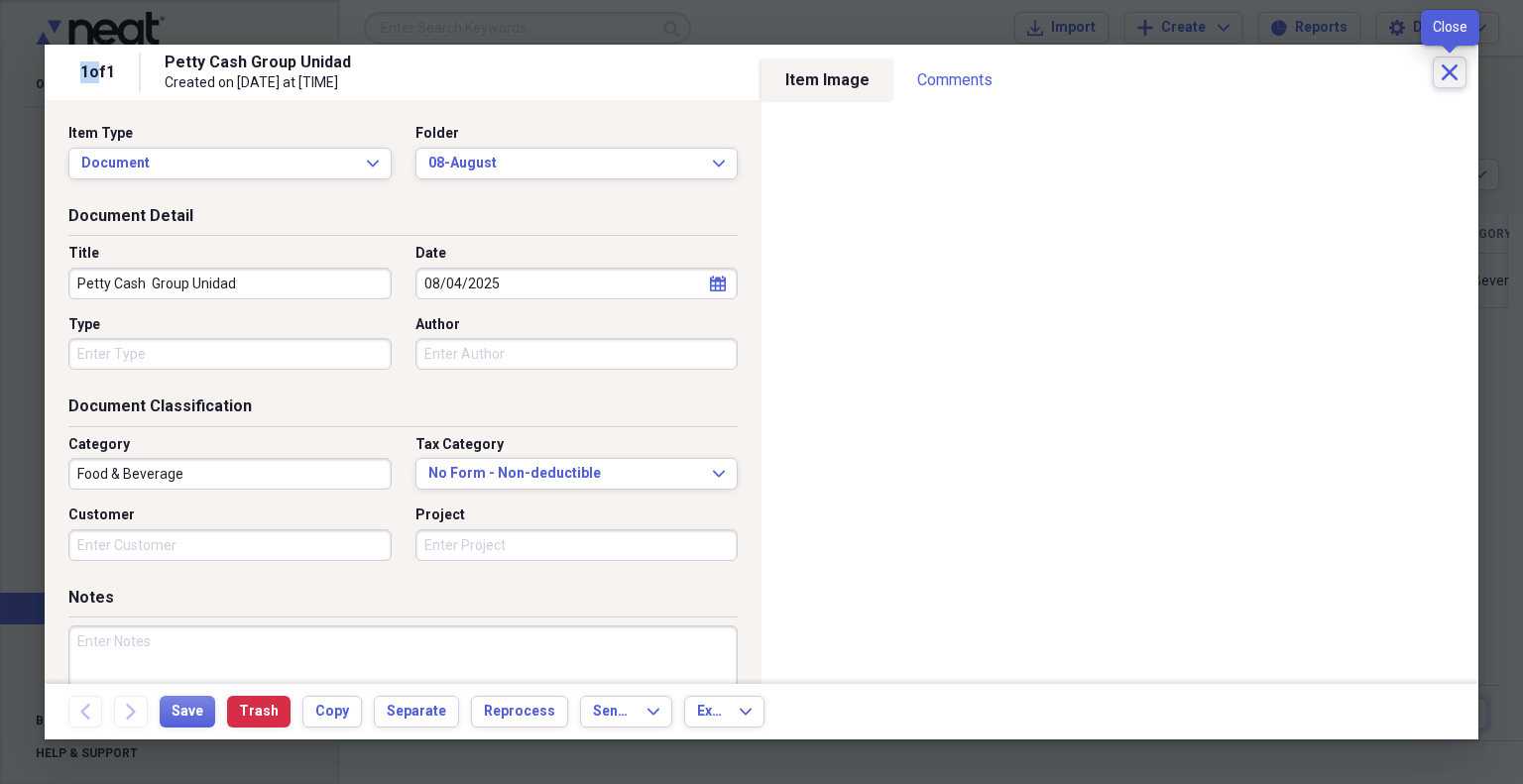 click on "Close" at bounding box center [1450, 72] 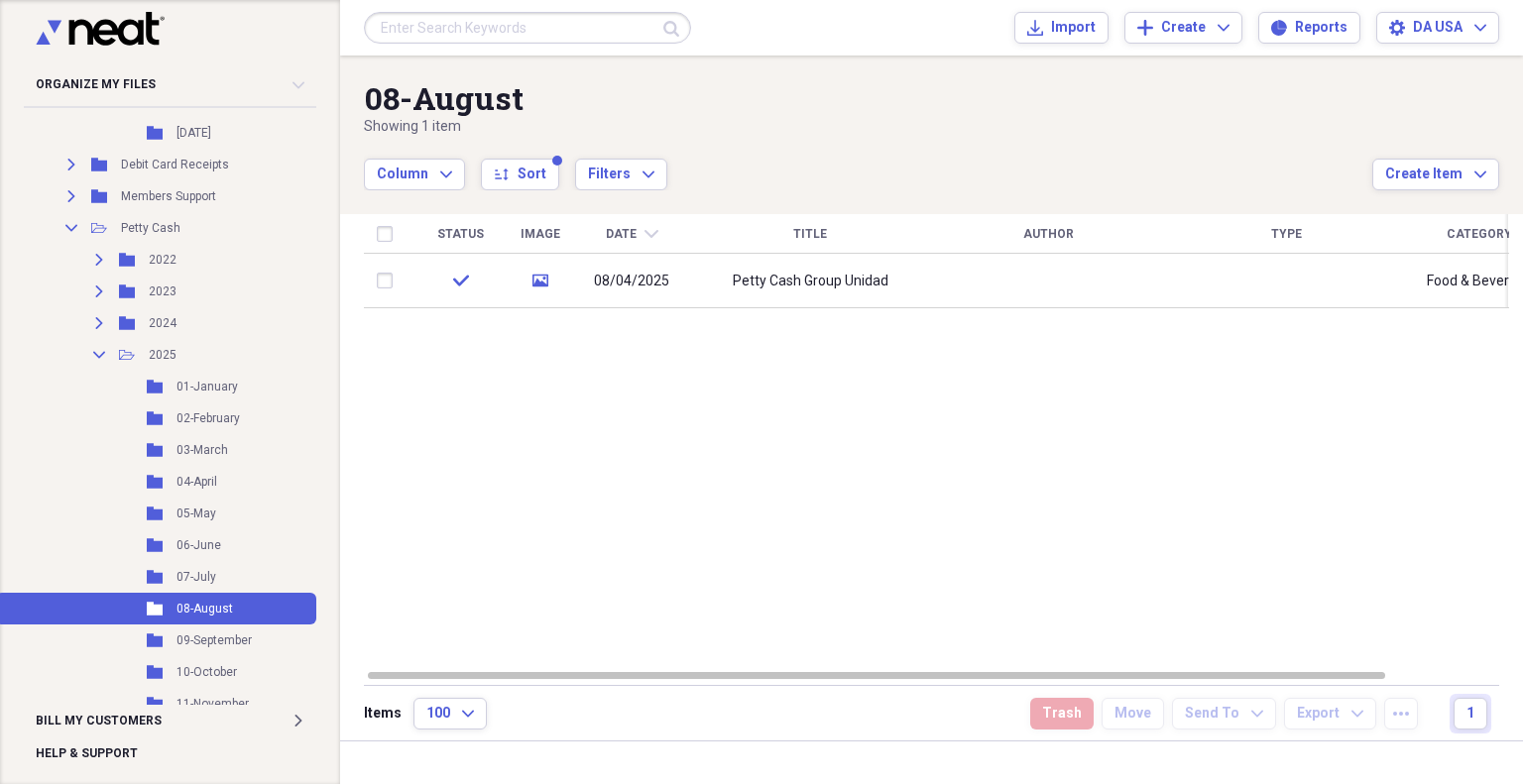 click on "Status Image Date chevron-down Title Author Type Category Source check media [DATE] Petty Cash  Group Unidad Food & Beverage Import" at bounding box center [936, 441] 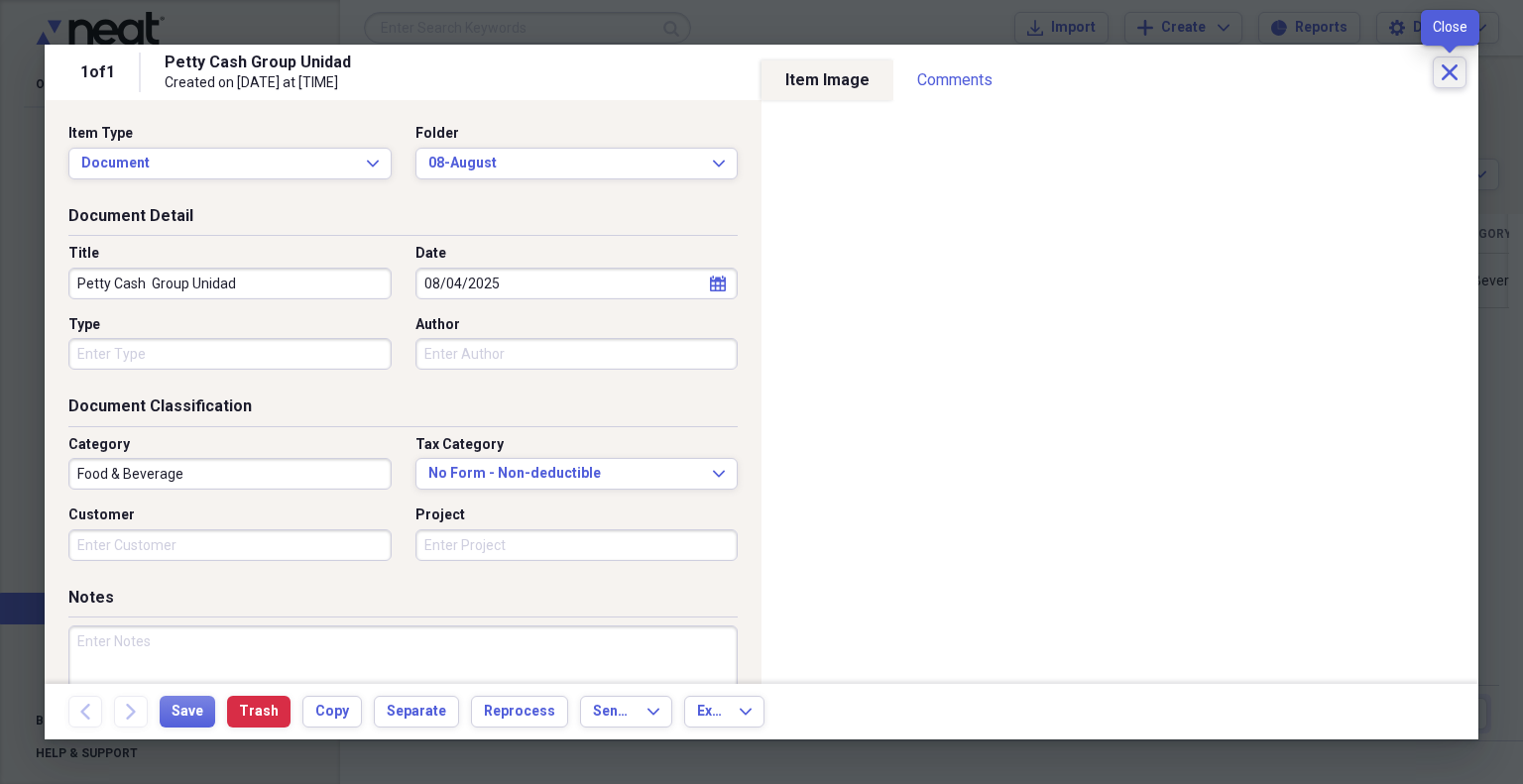 click 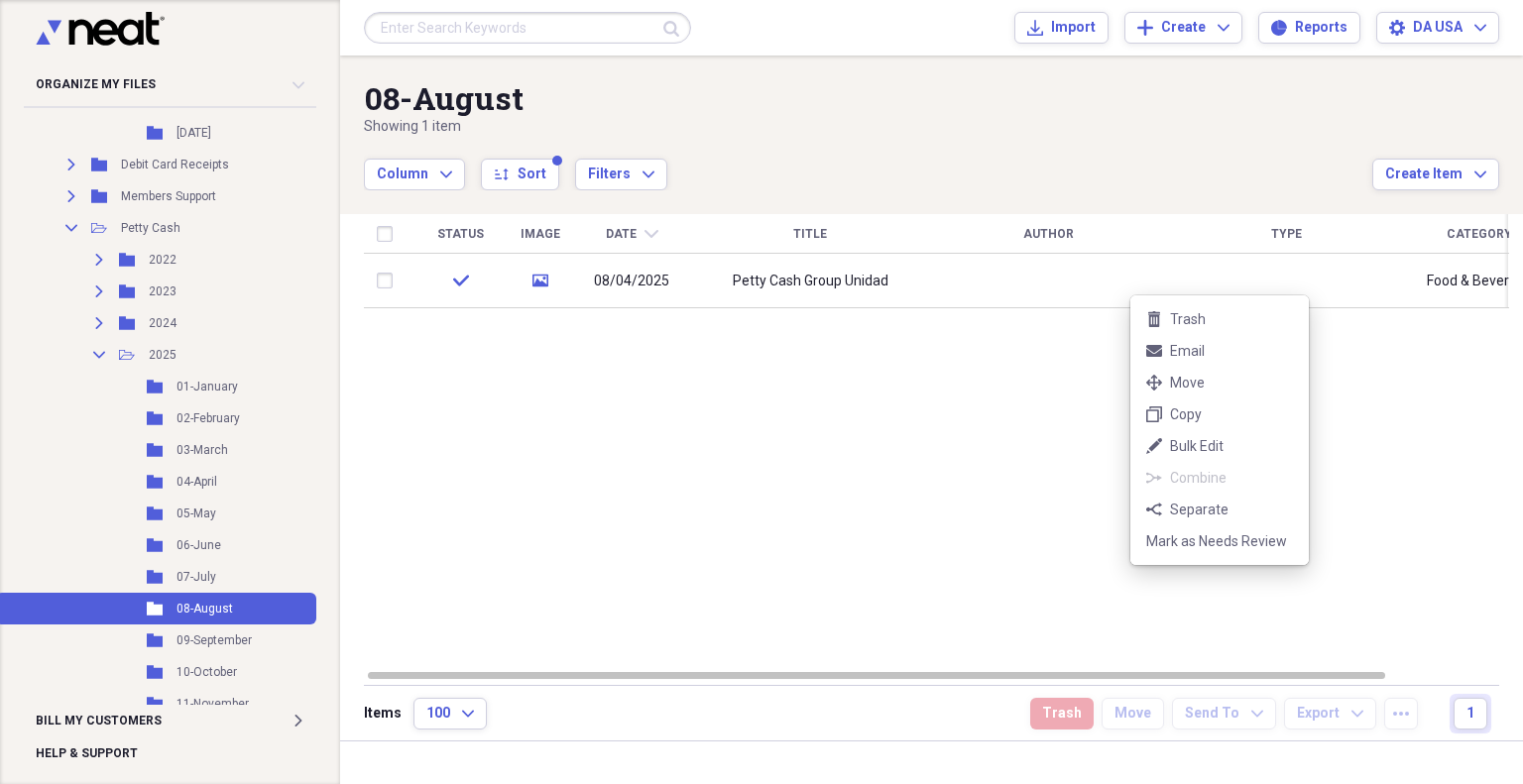 click on "trash Trash" at bounding box center (1220, 319) 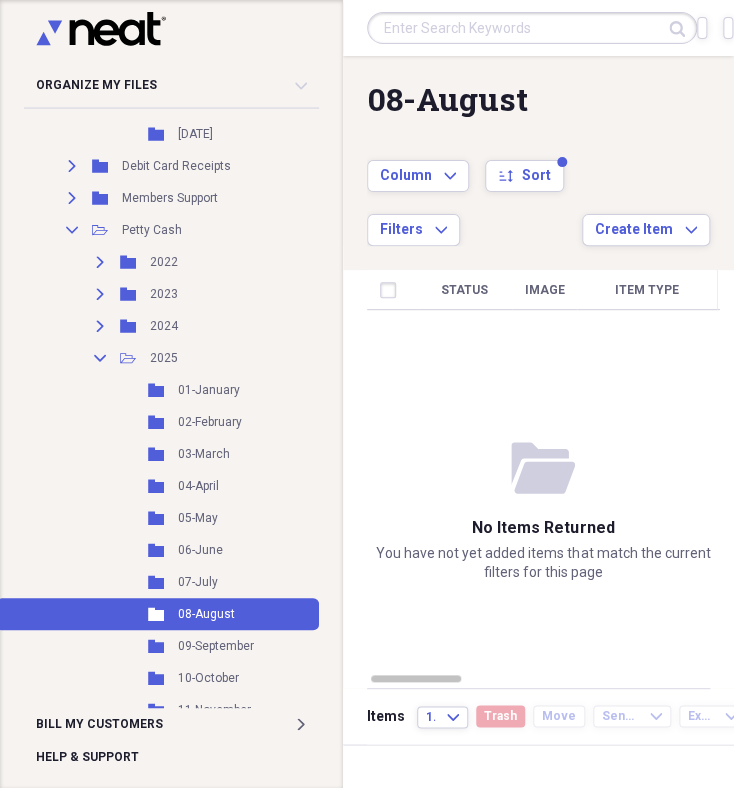 click on "Status Image Item Type Date chevron-down Name Category Amount Source Date Added" at bounding box center [543, 470] 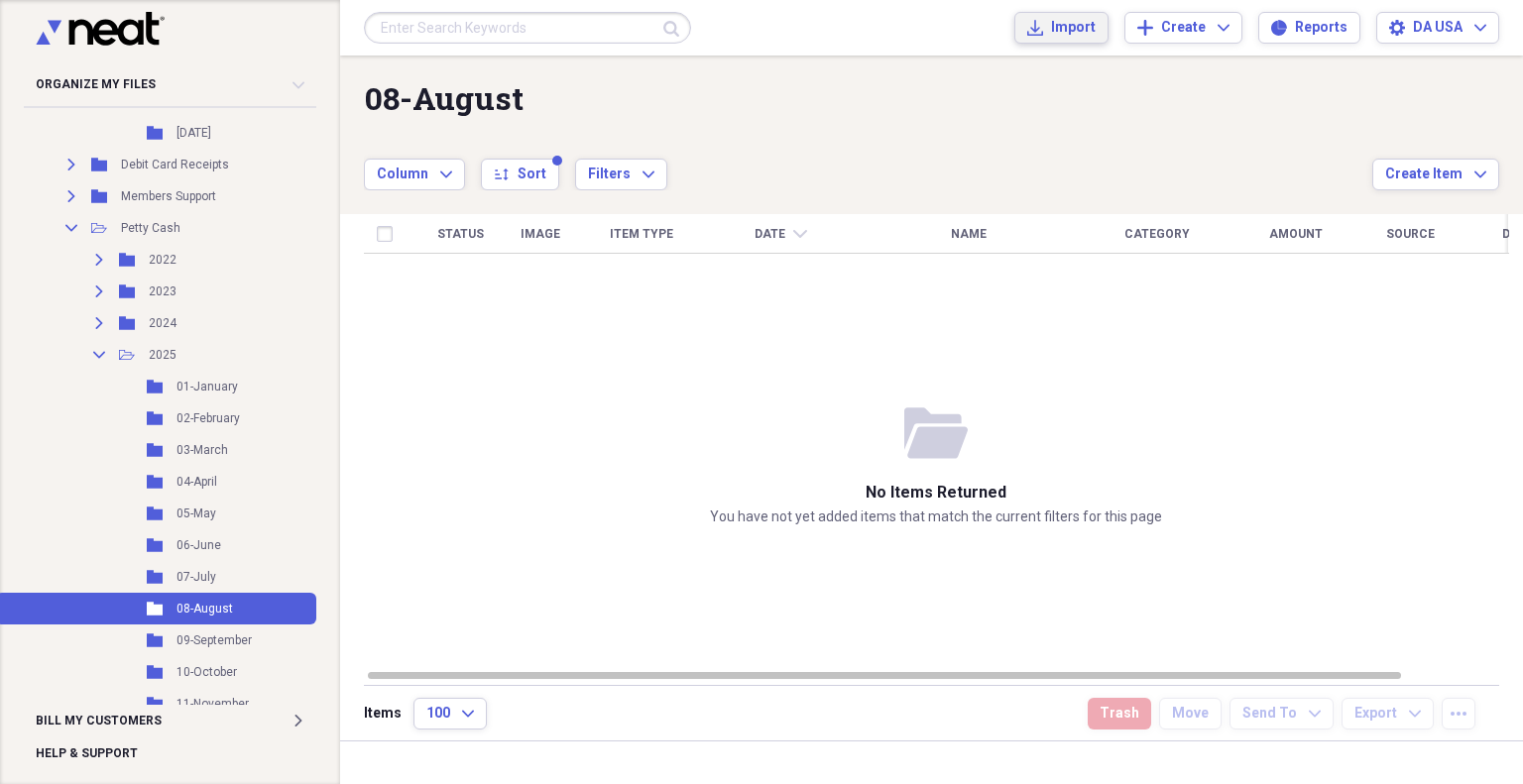 click on "Import Import" at bounding box center [1061, 28] 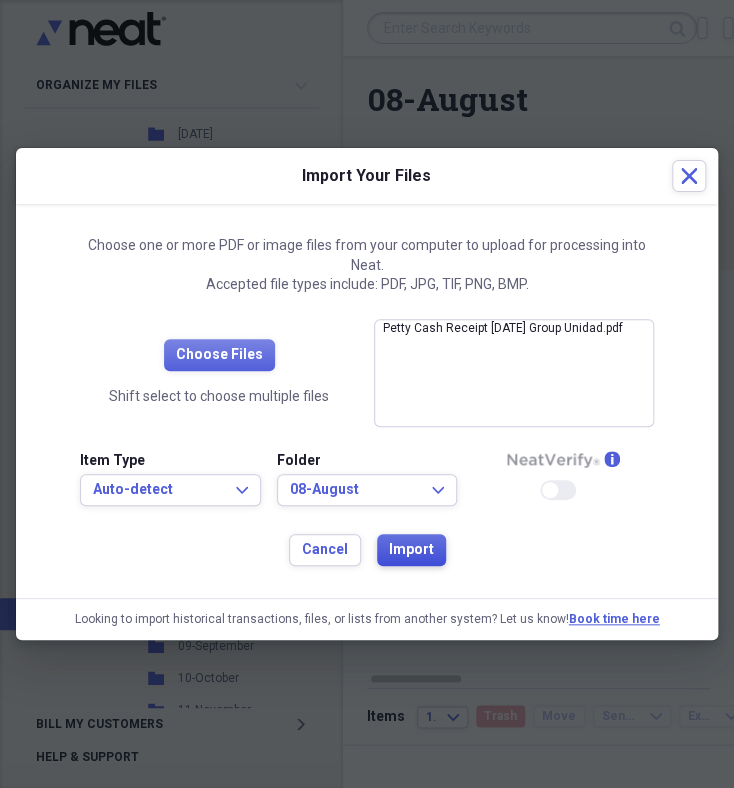 click on "Import" at bounding box center [411, 550] 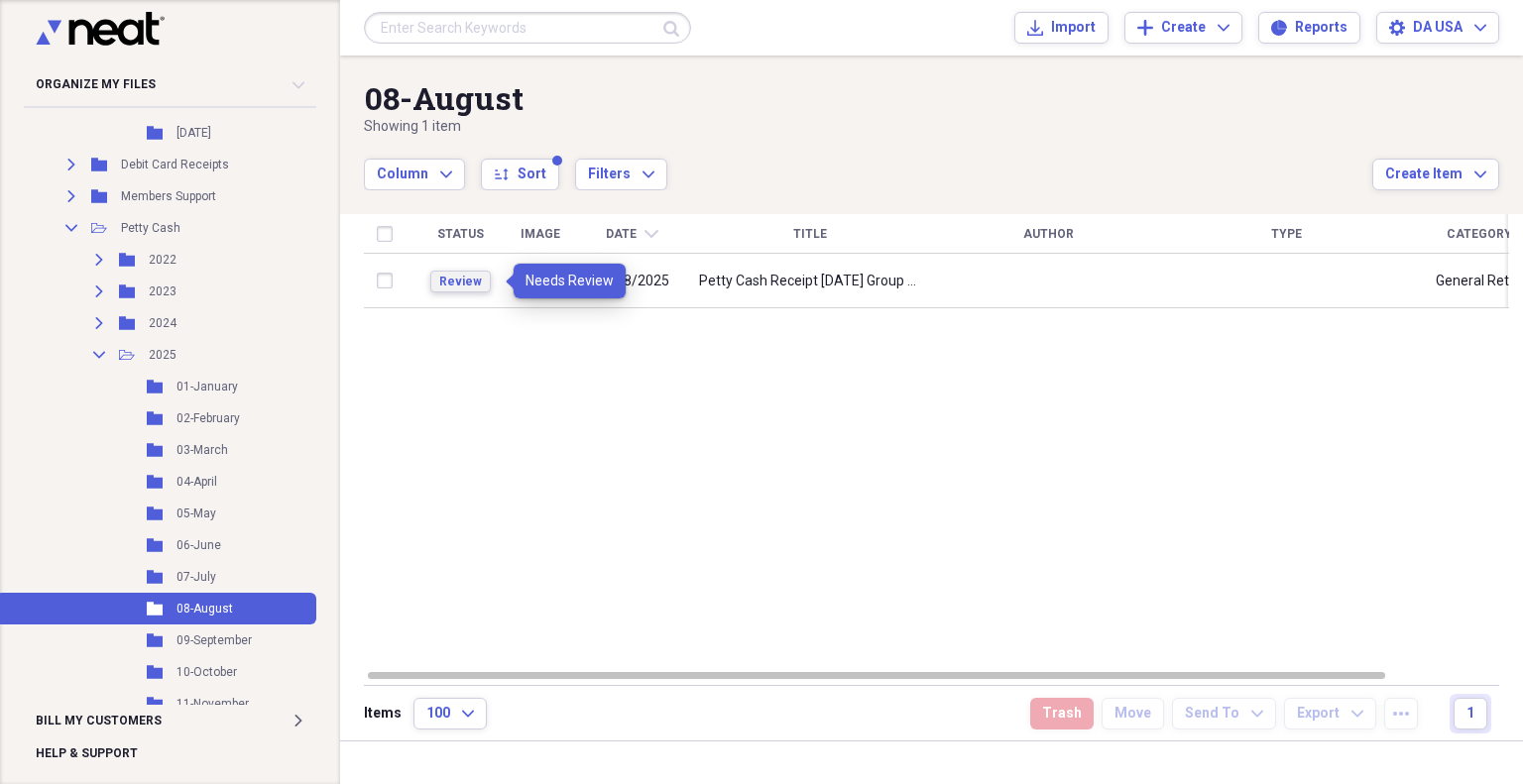 click on "Review" at bounding box center [460, 281] 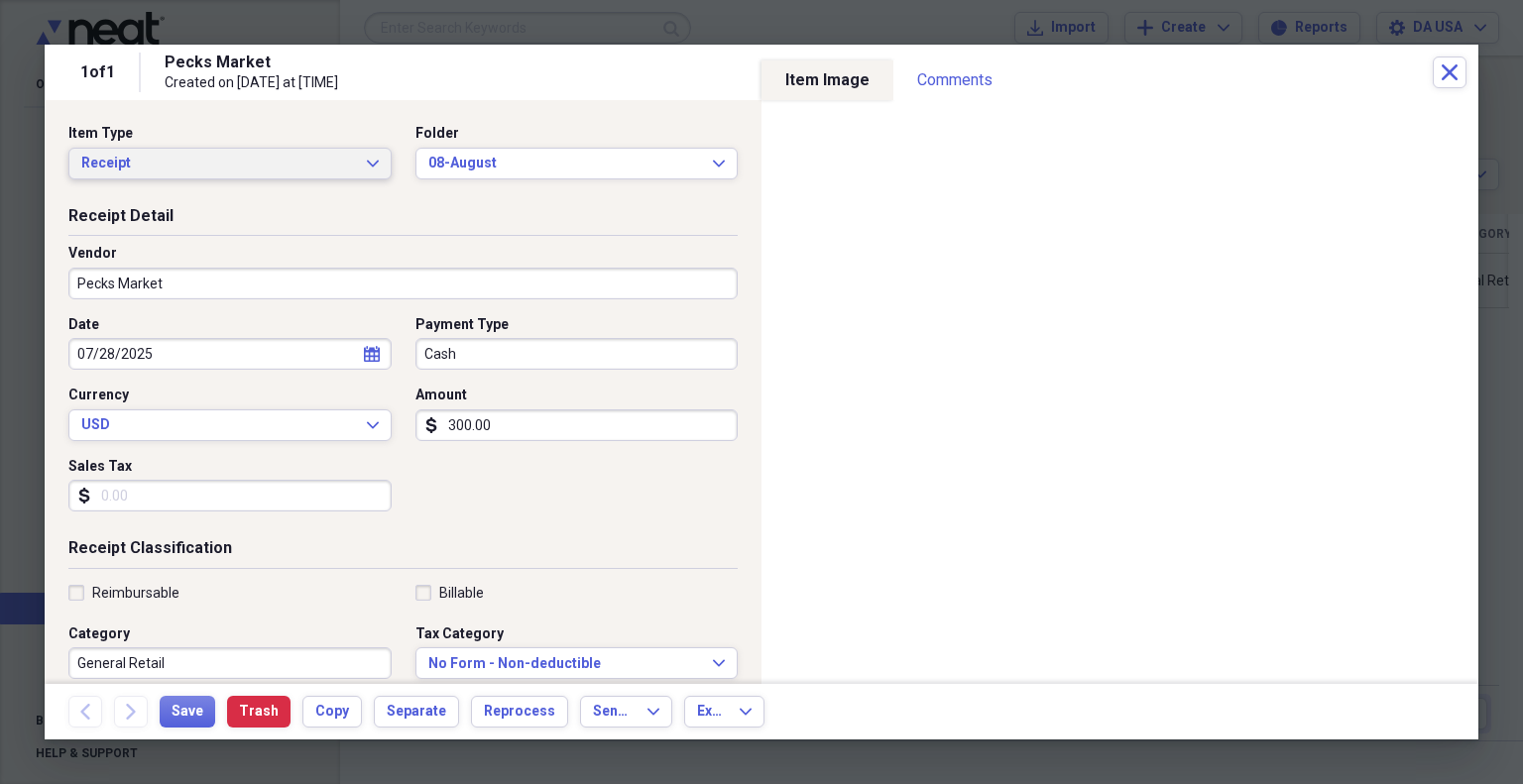 click on "Receipt Expand" at bounding box center (230, 164) 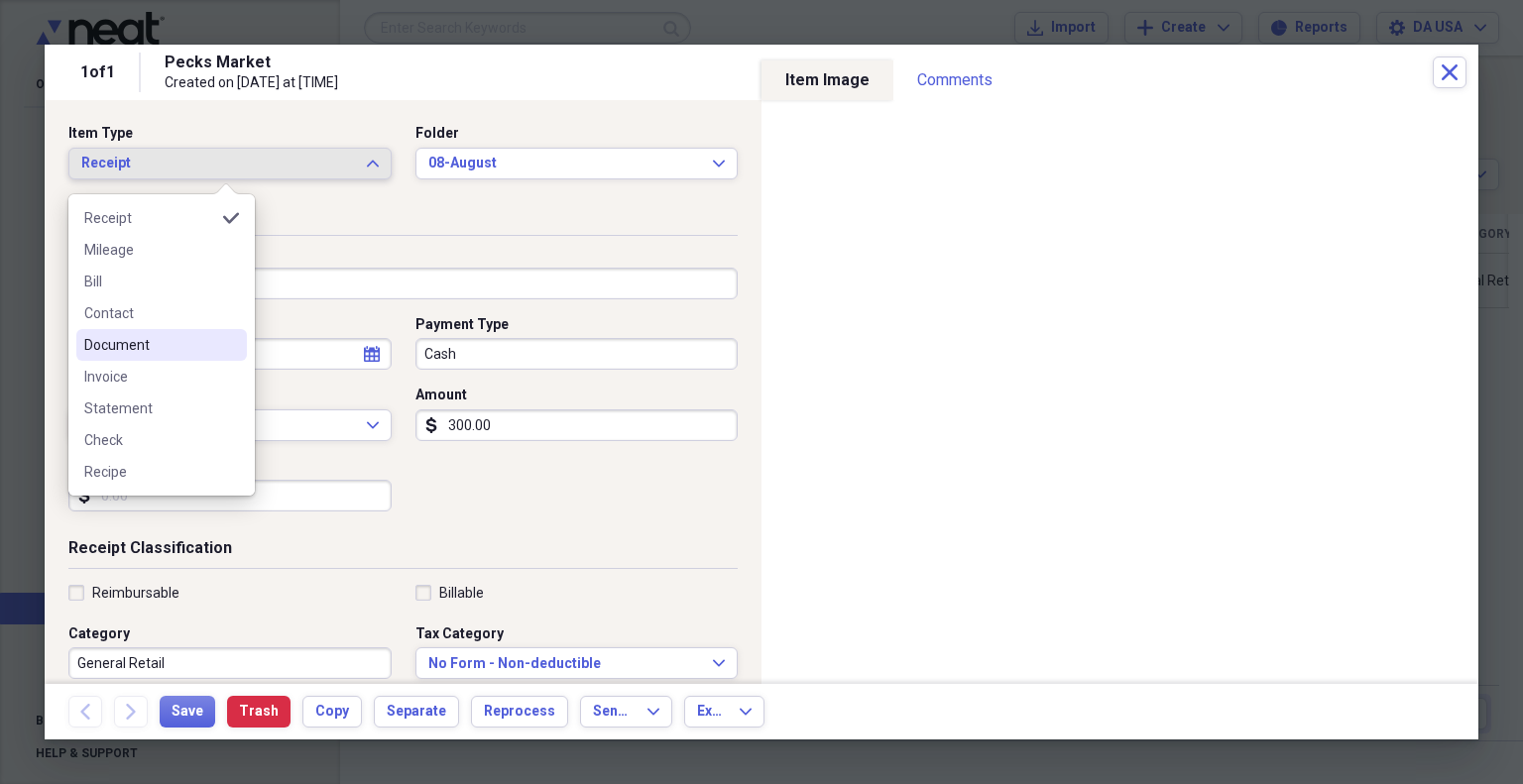 click on "Document" at bounding box center (162, 345) 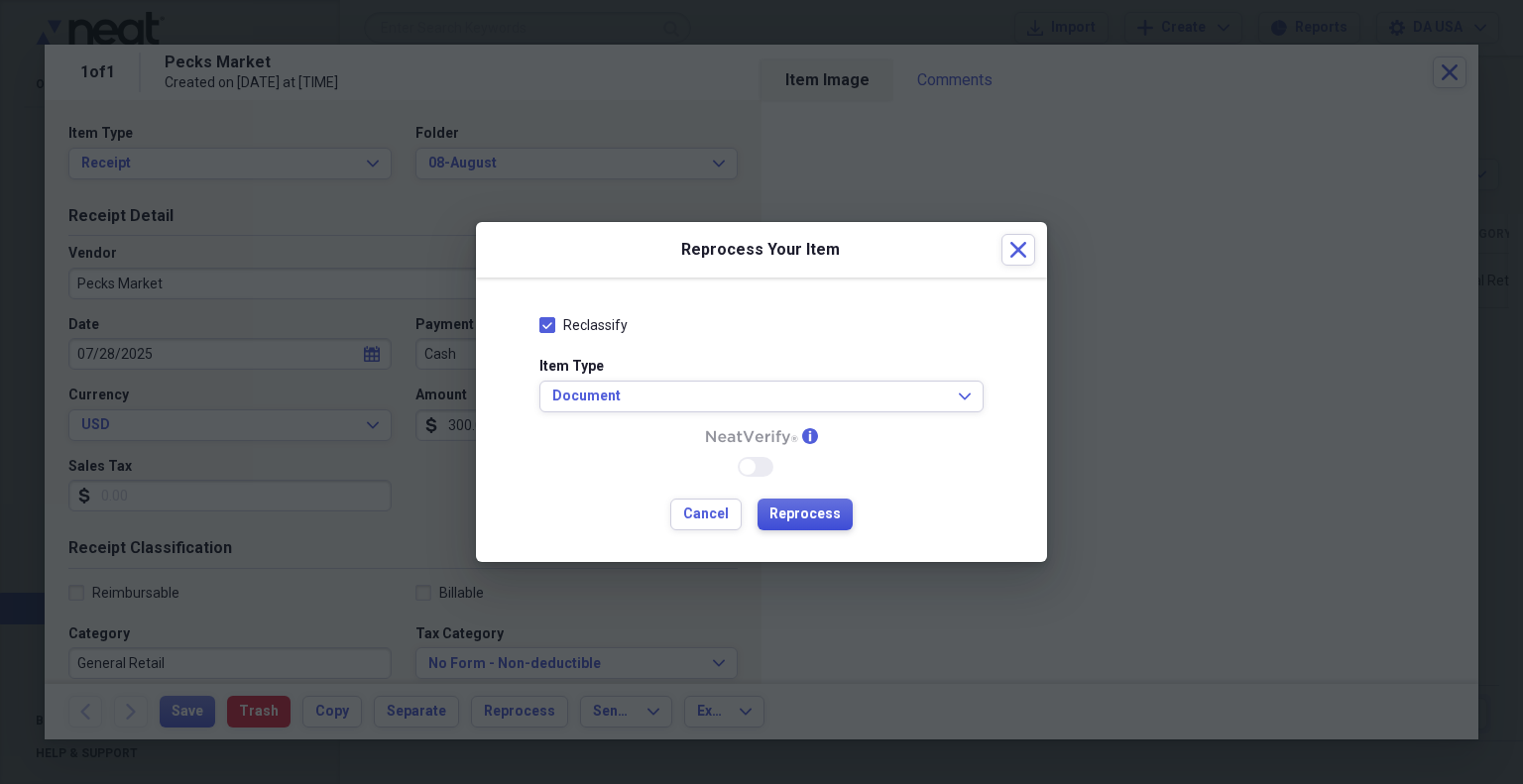 click on "Reprocess" at bounding box center (805, 514) 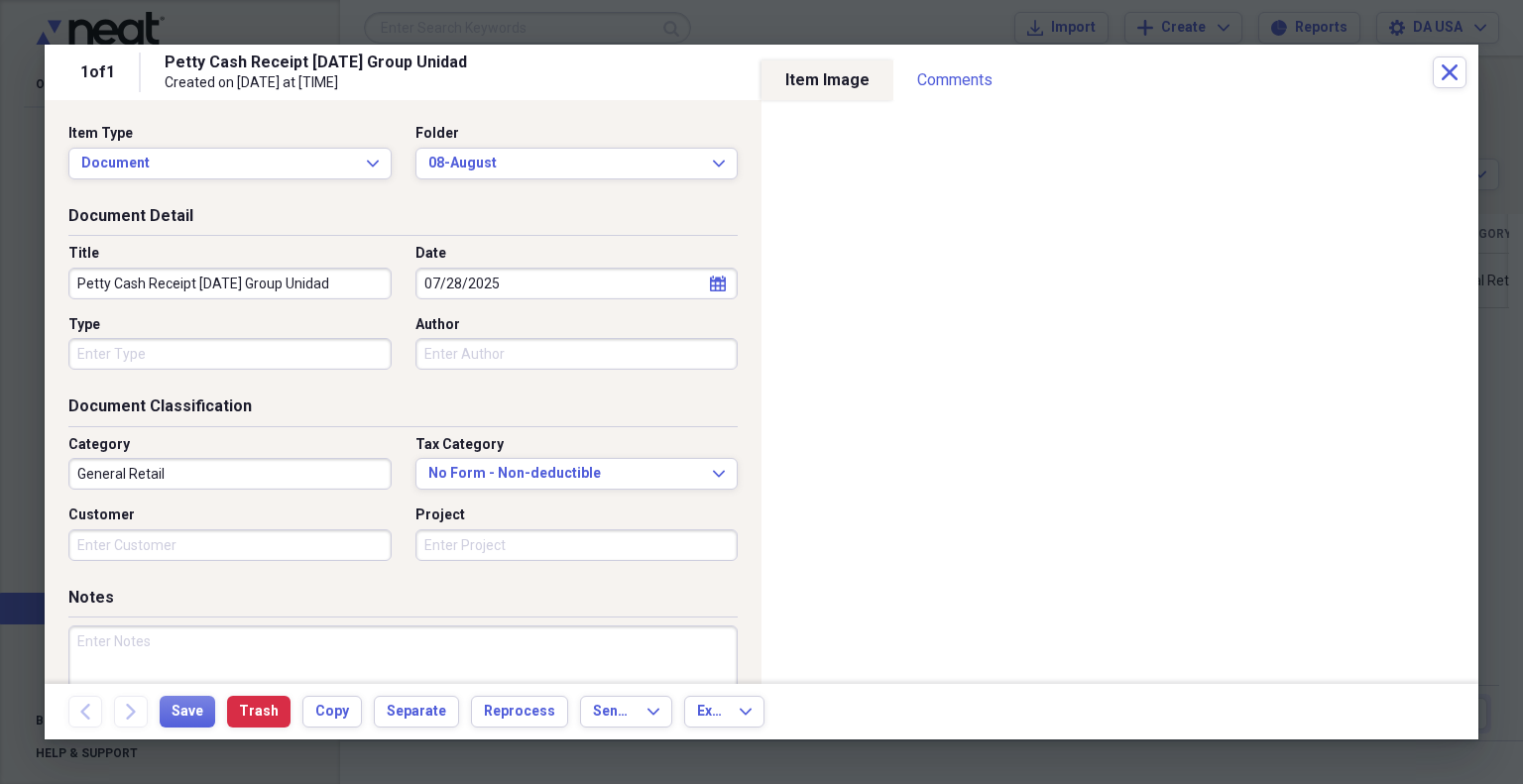 select on "6" 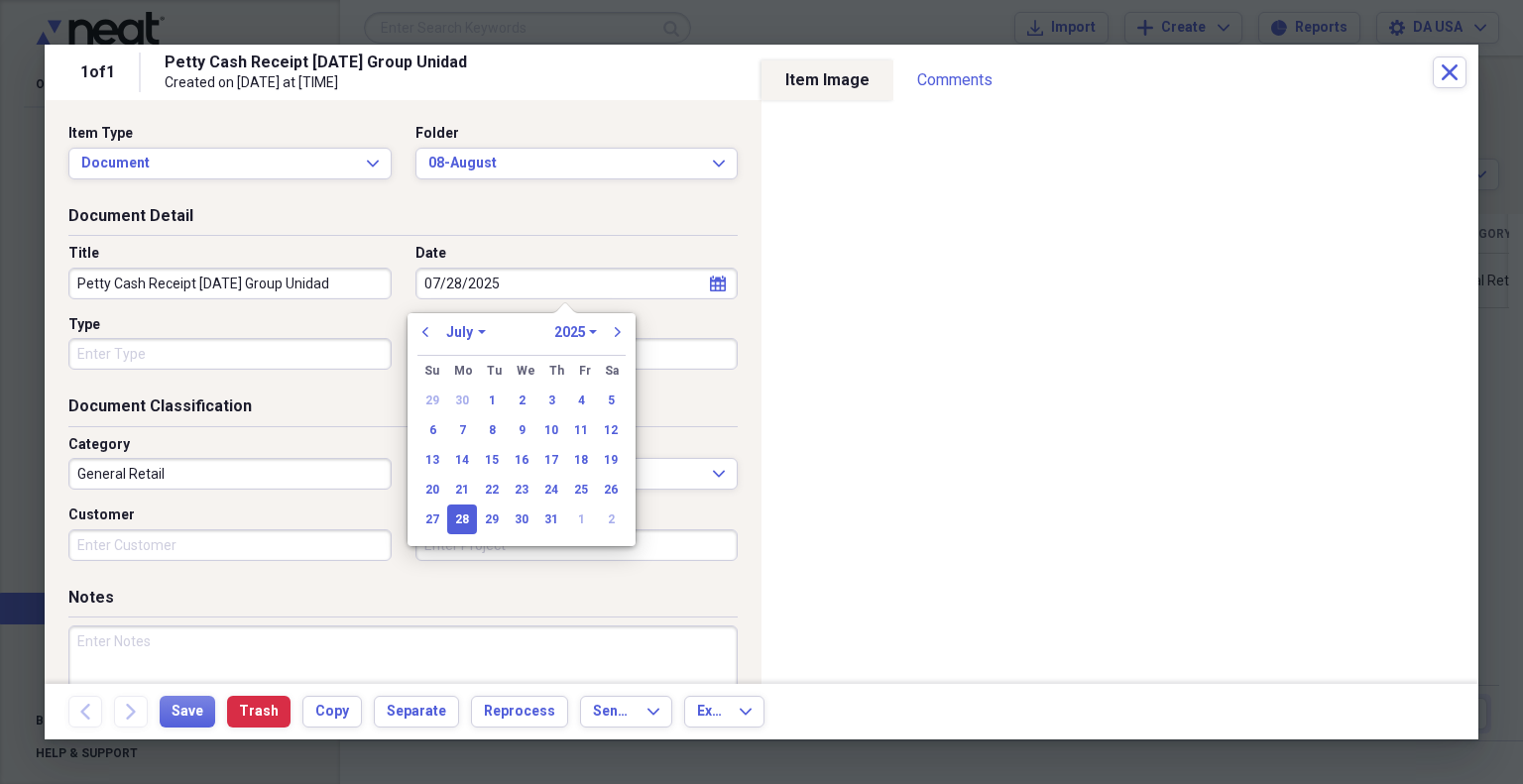 click on "07/28/2025" at bounding box center (577, 283) 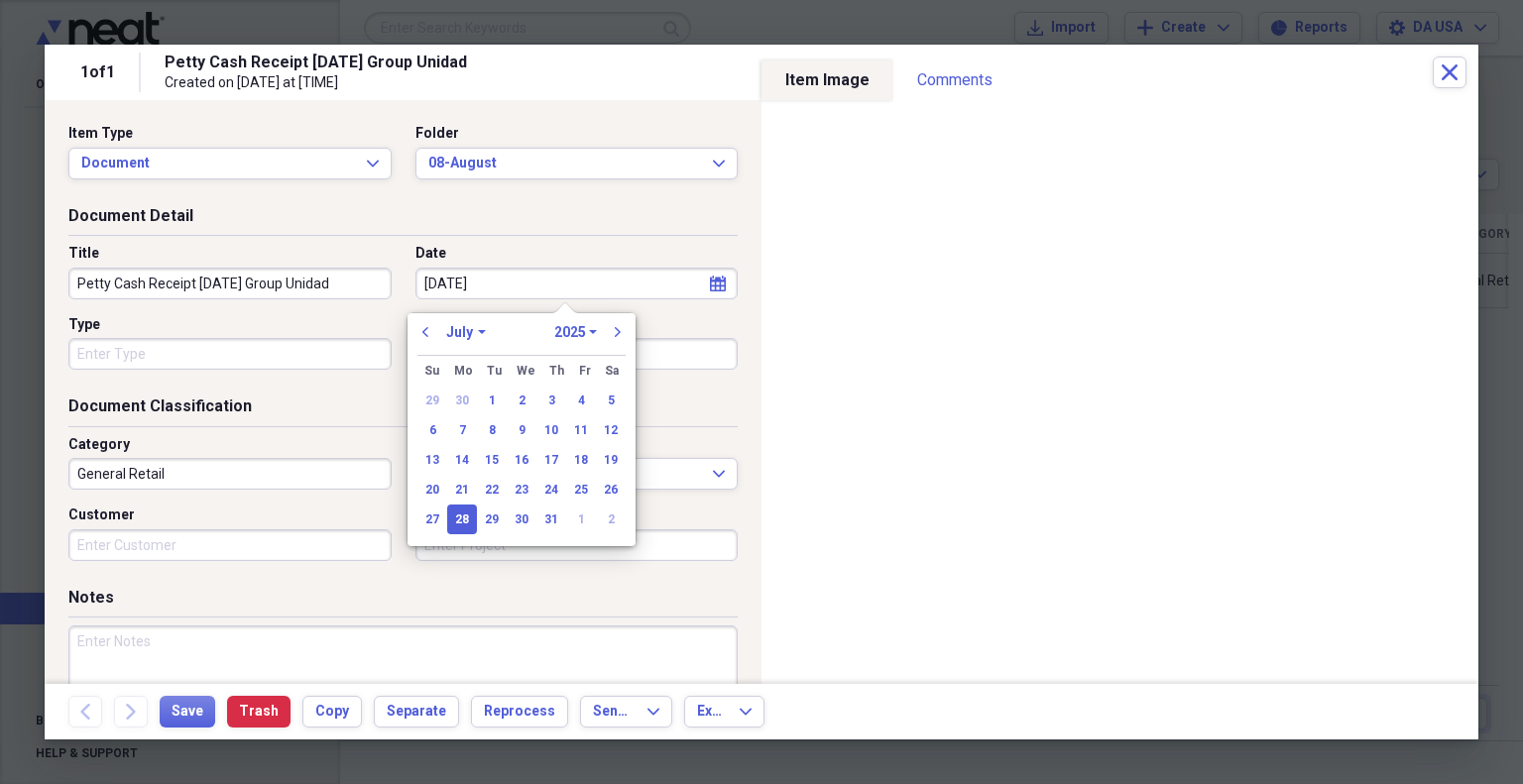 type on "08/28/2025" 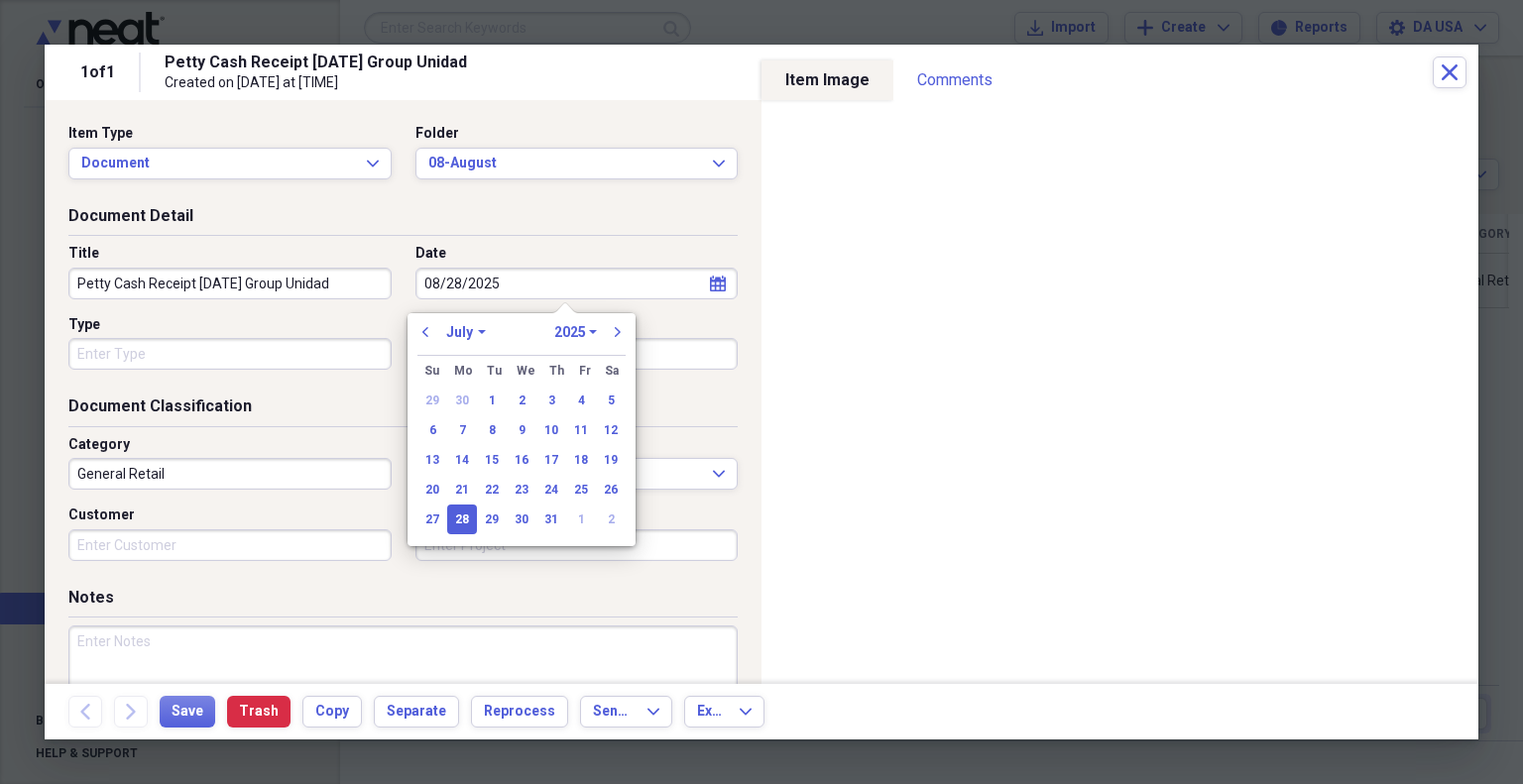 select on "7" 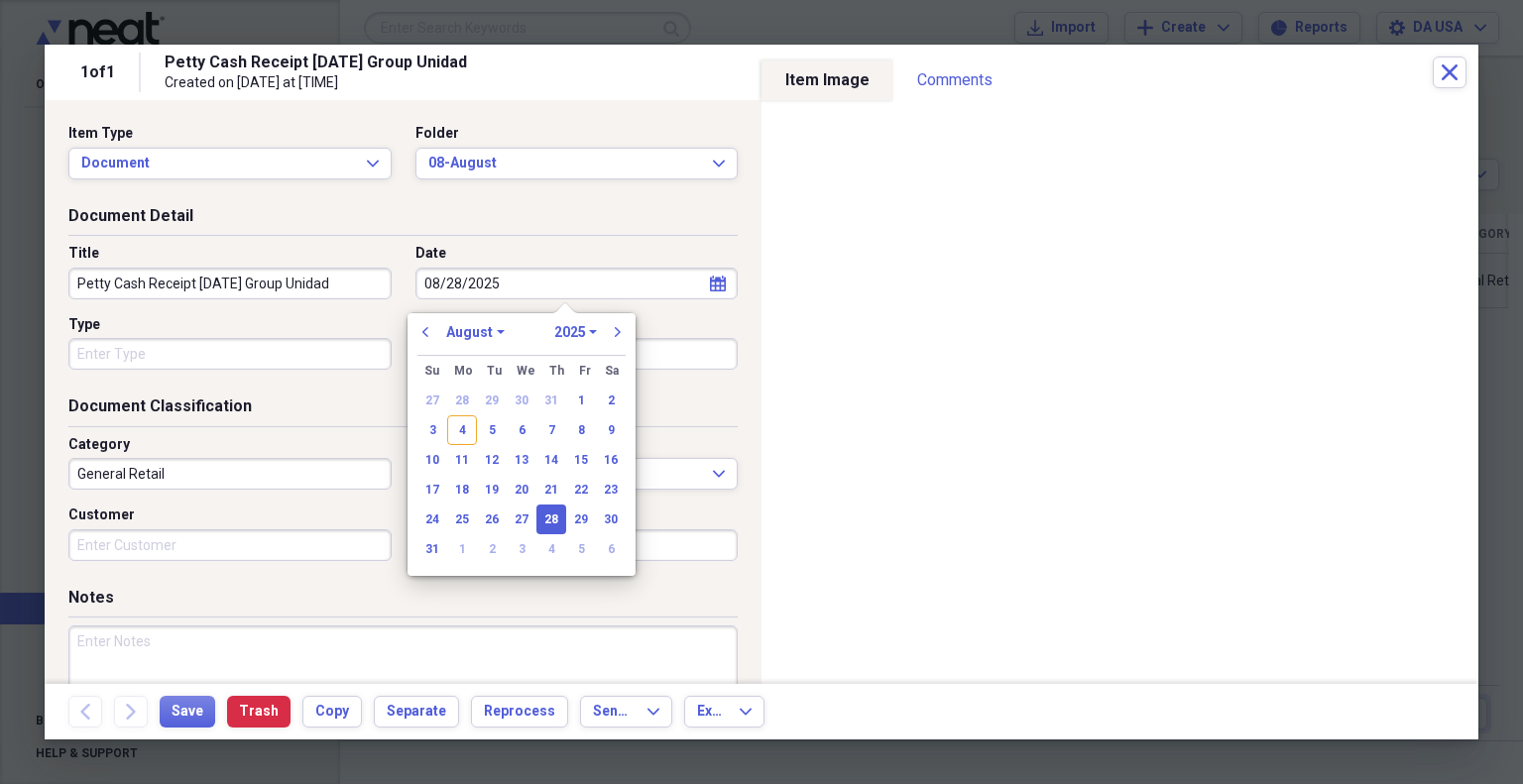 click on "4" at bounding box center [462, 430] 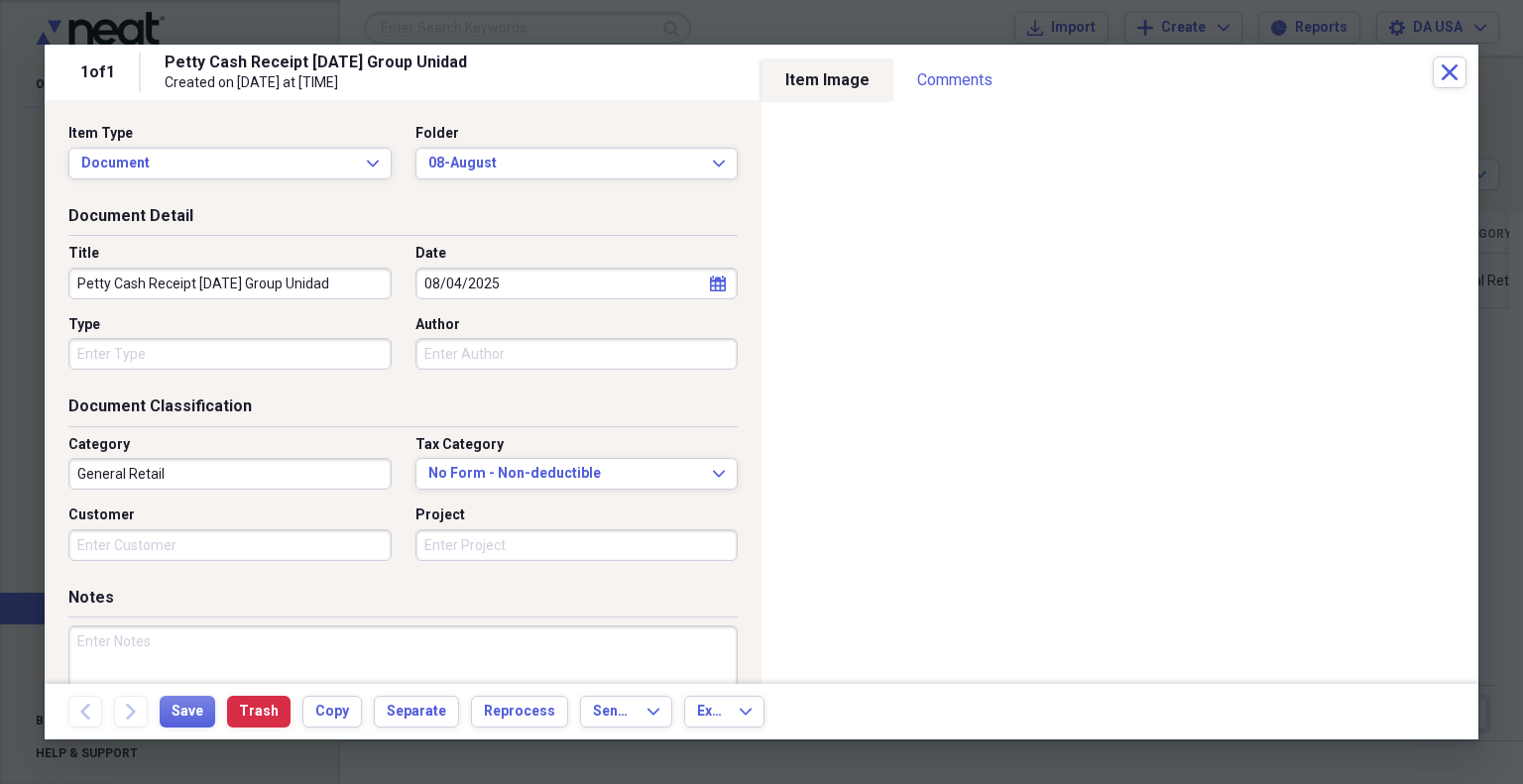 click on "Petty Cash Receipt [DATE] Group Unidad" at bounding box center [230, 283] 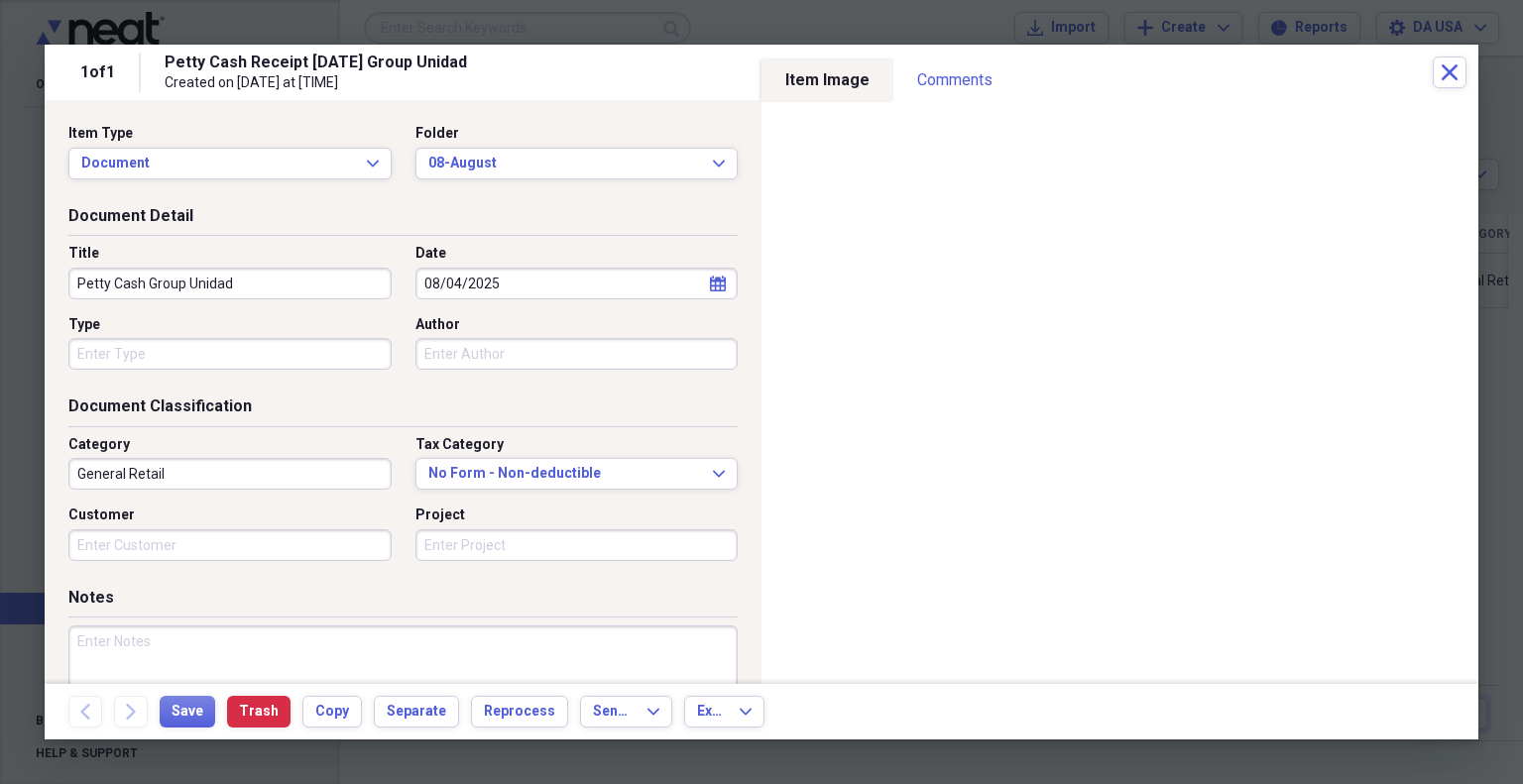 type on "Petty Cash Group Unidad" 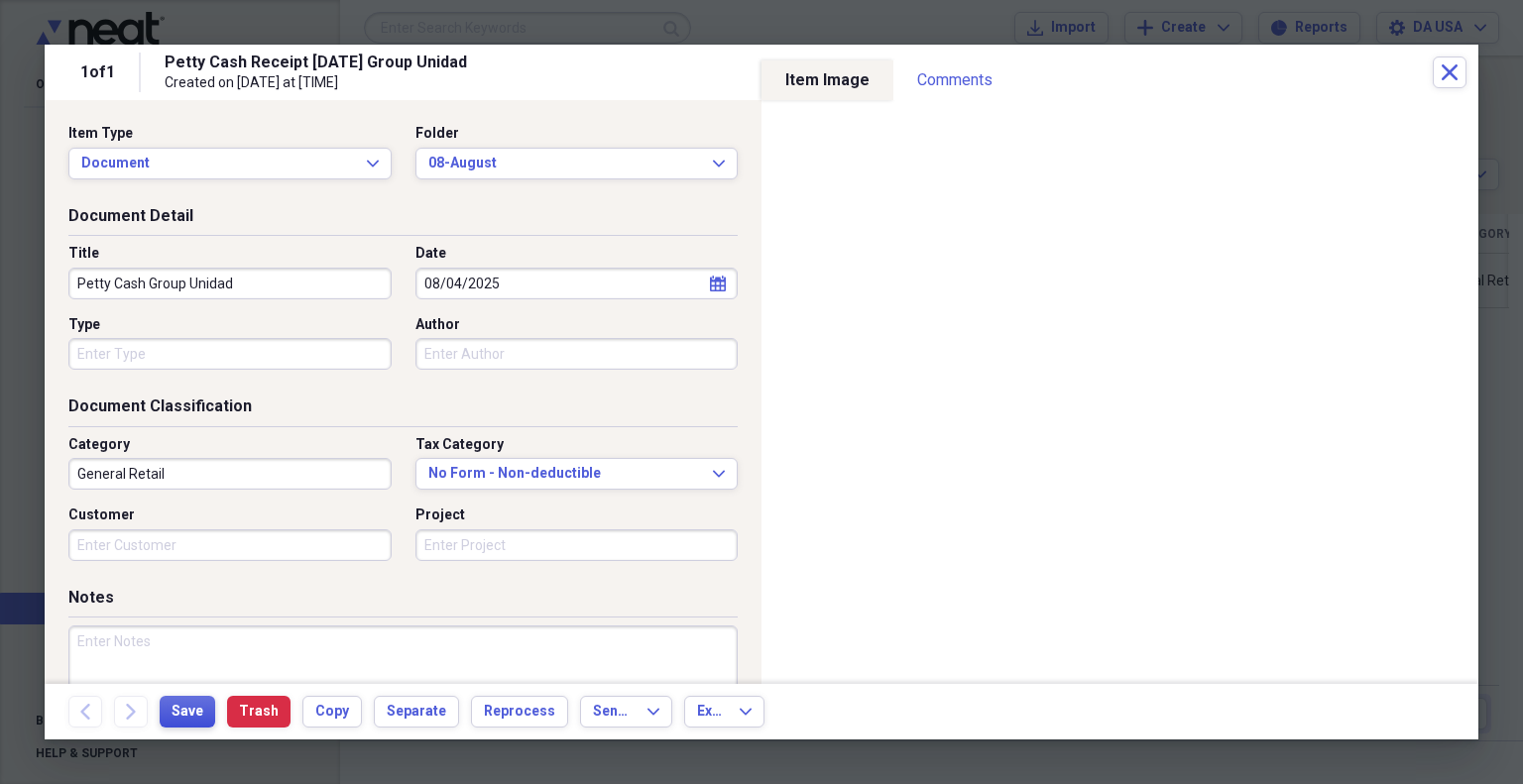 click on "Save" at bounding box center [187, 712] 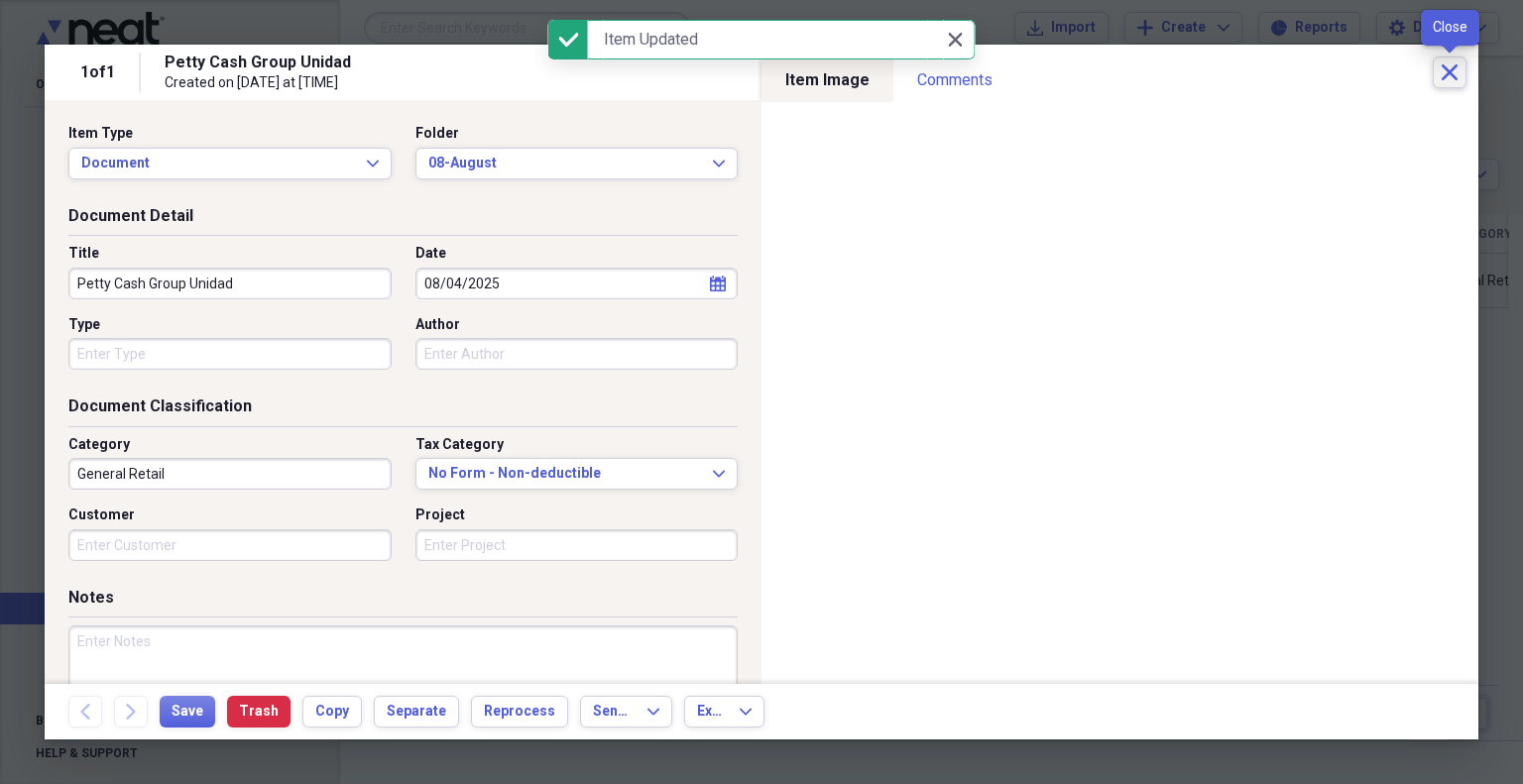 click 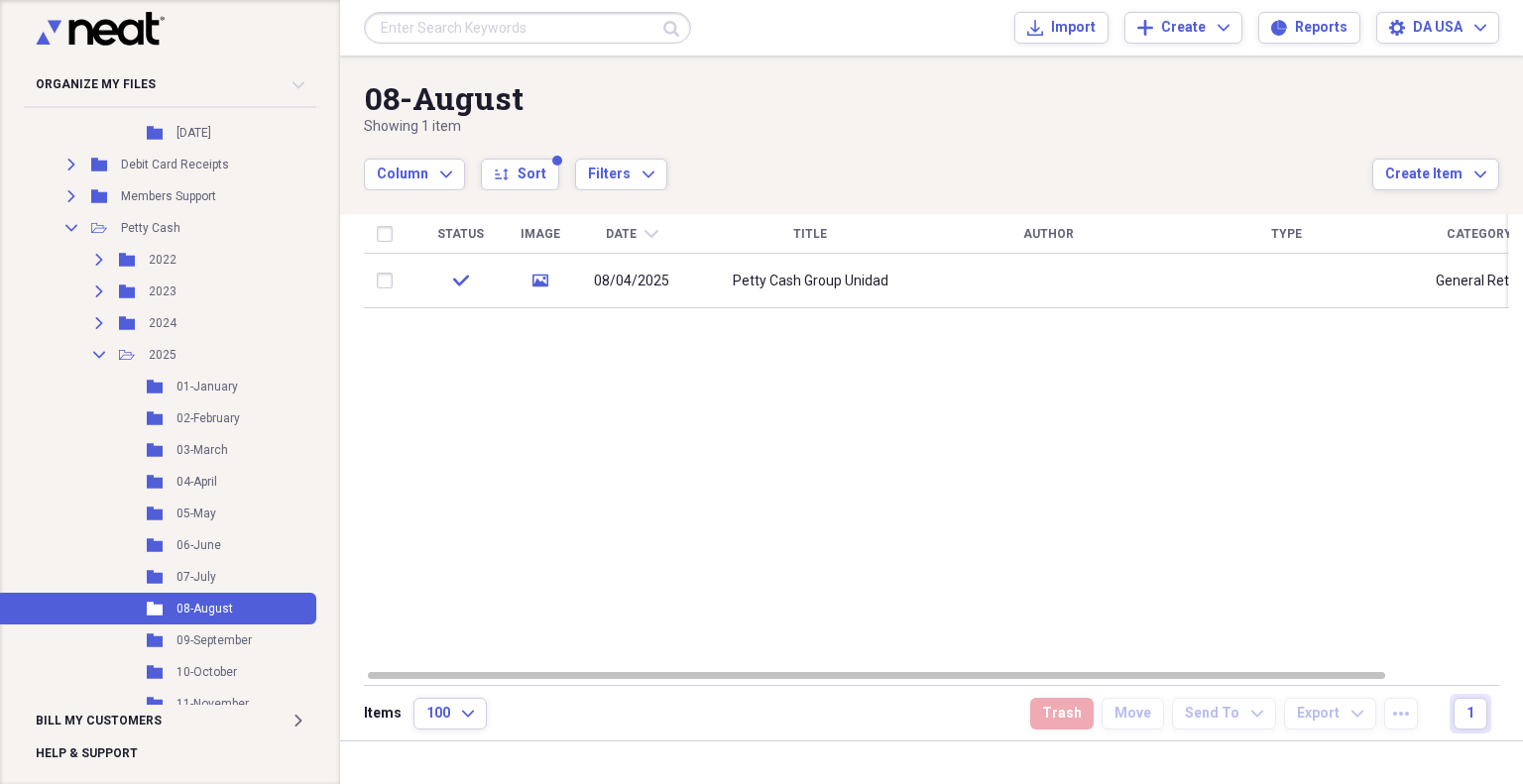 click on "Expand Folder Debit Card Receipts Add Folder" at bounding box center [156, 165] 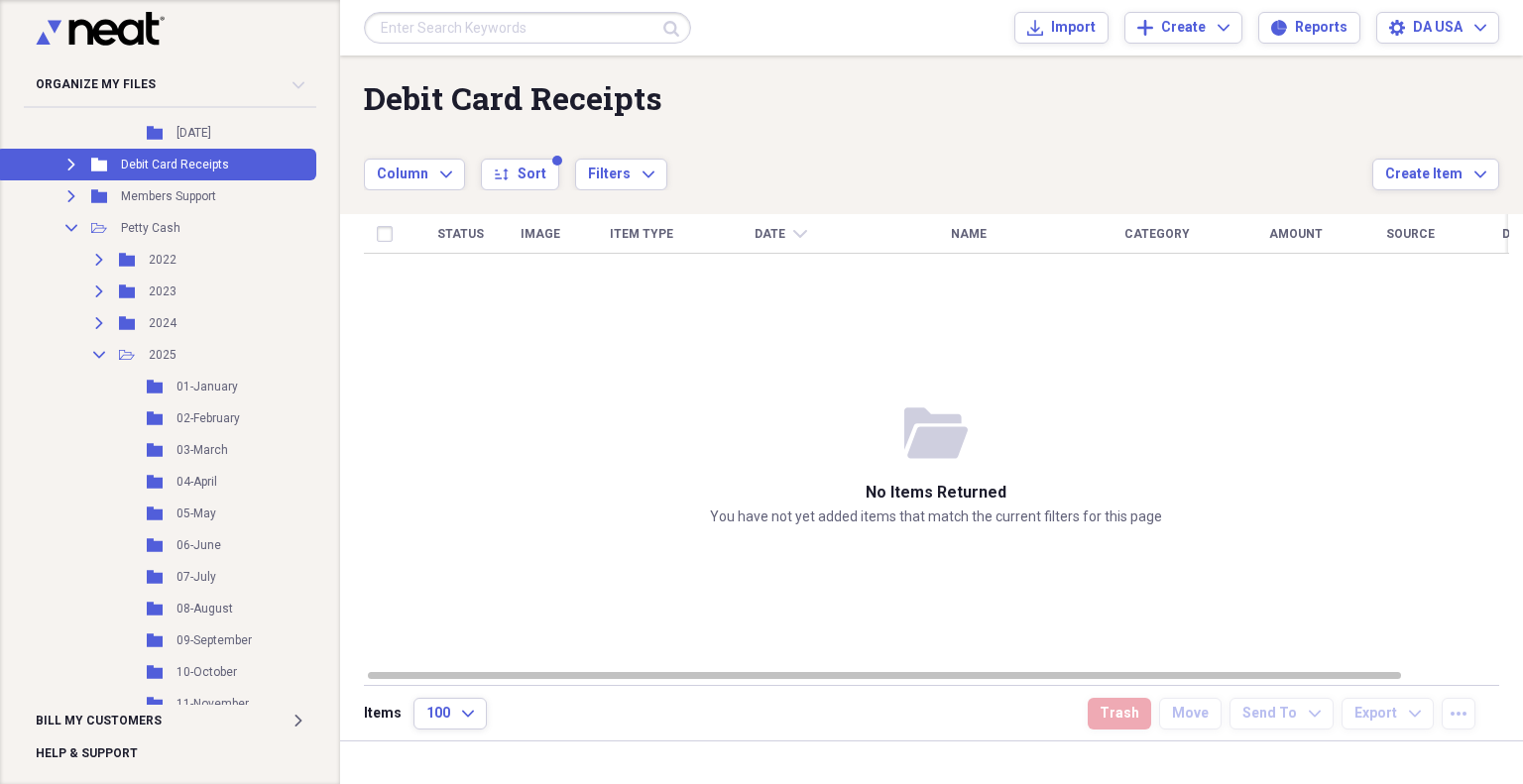 click on "Expand" 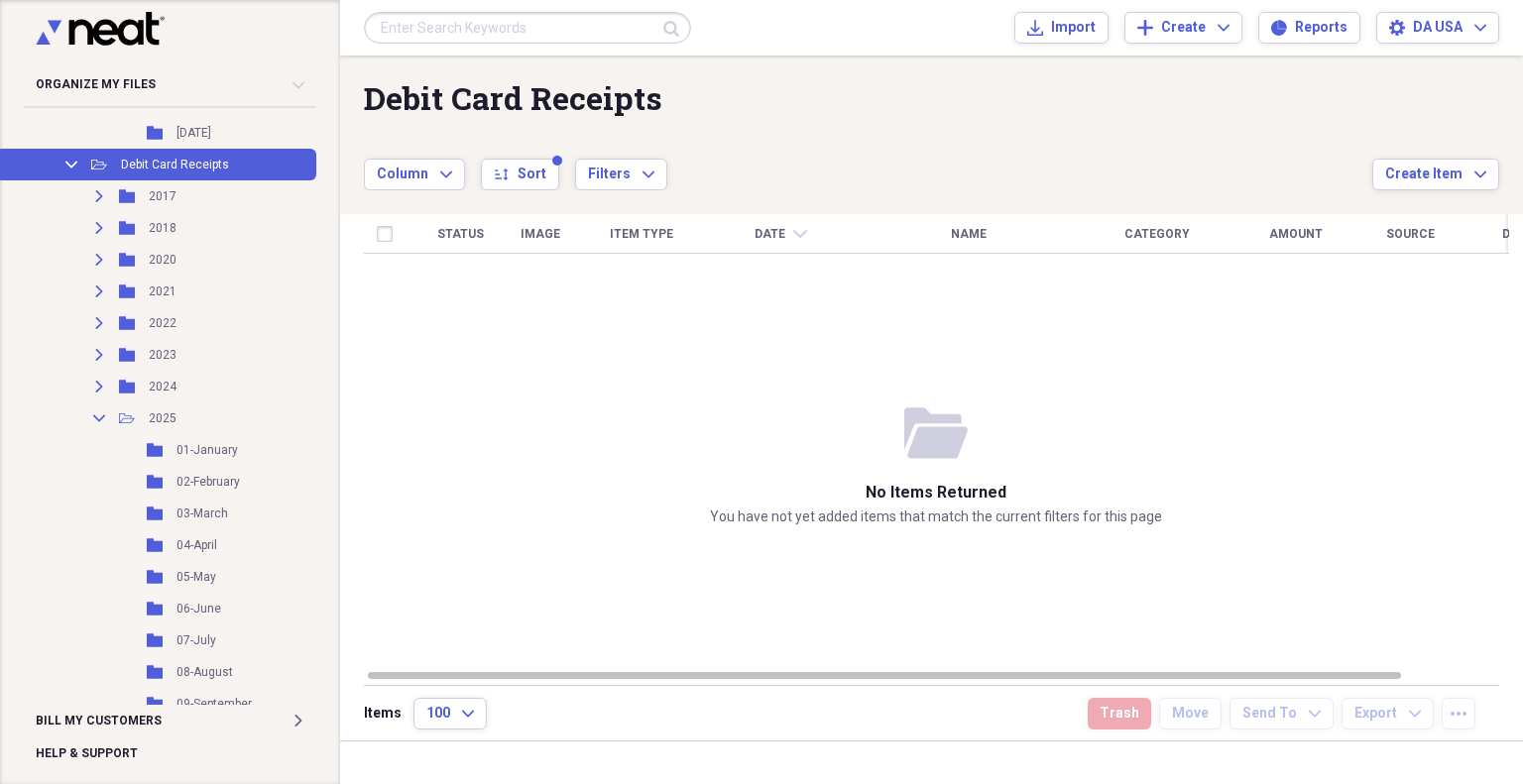click 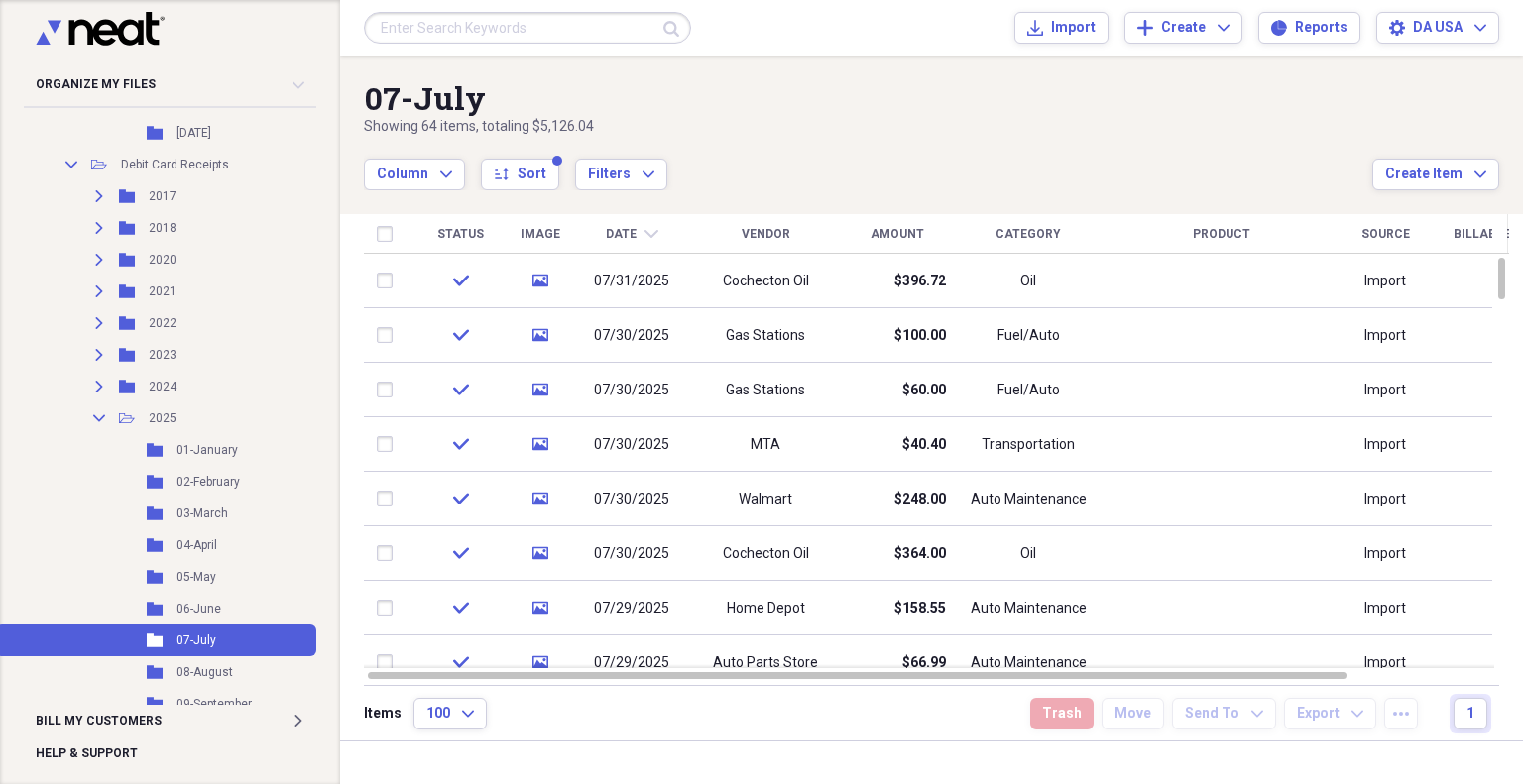 click 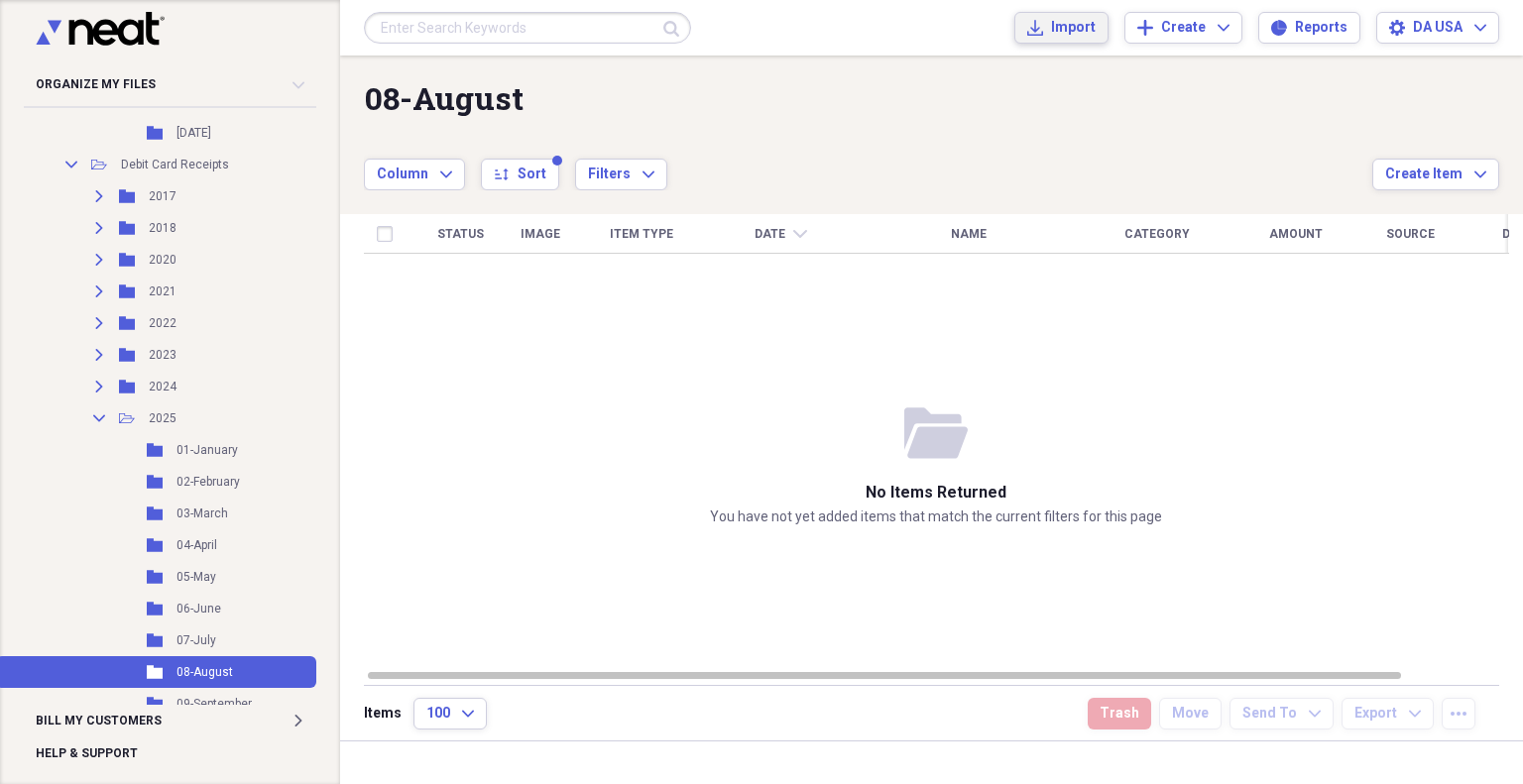 click on "Import" at bounding box center [1073, 28] 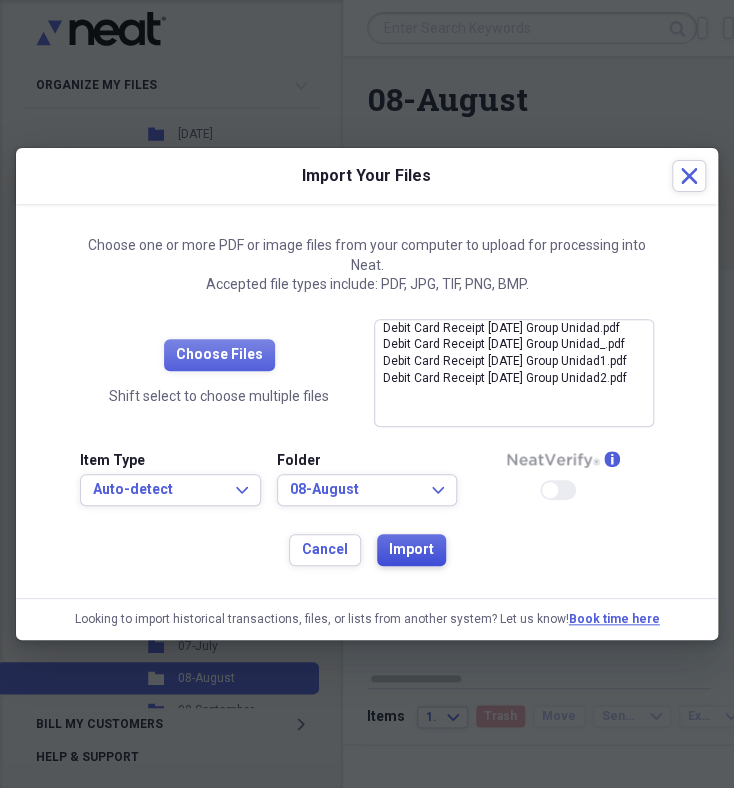 click on "Import" at bounding box center [411, 550] 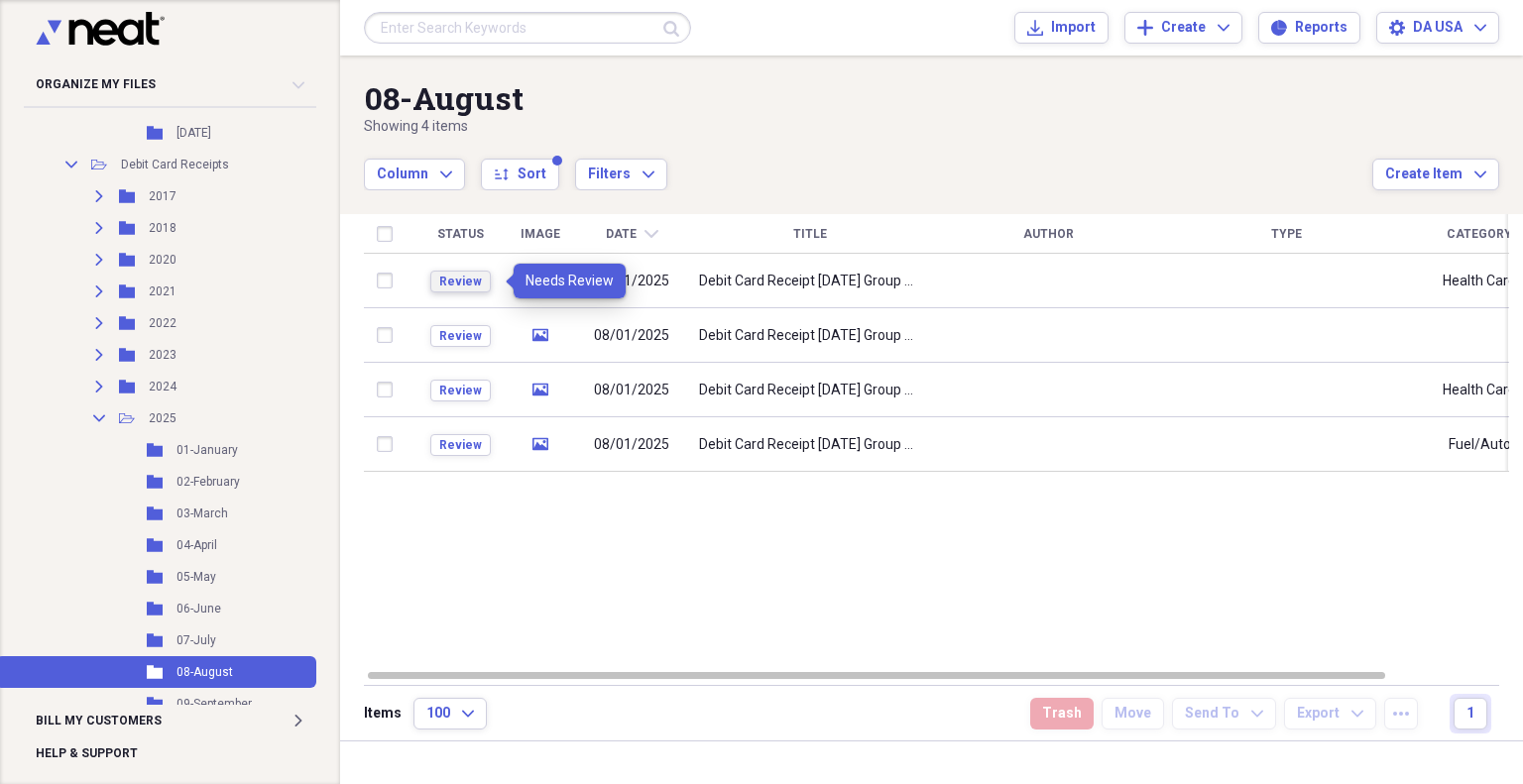 click on "Review" at bounding box center [460, 281] 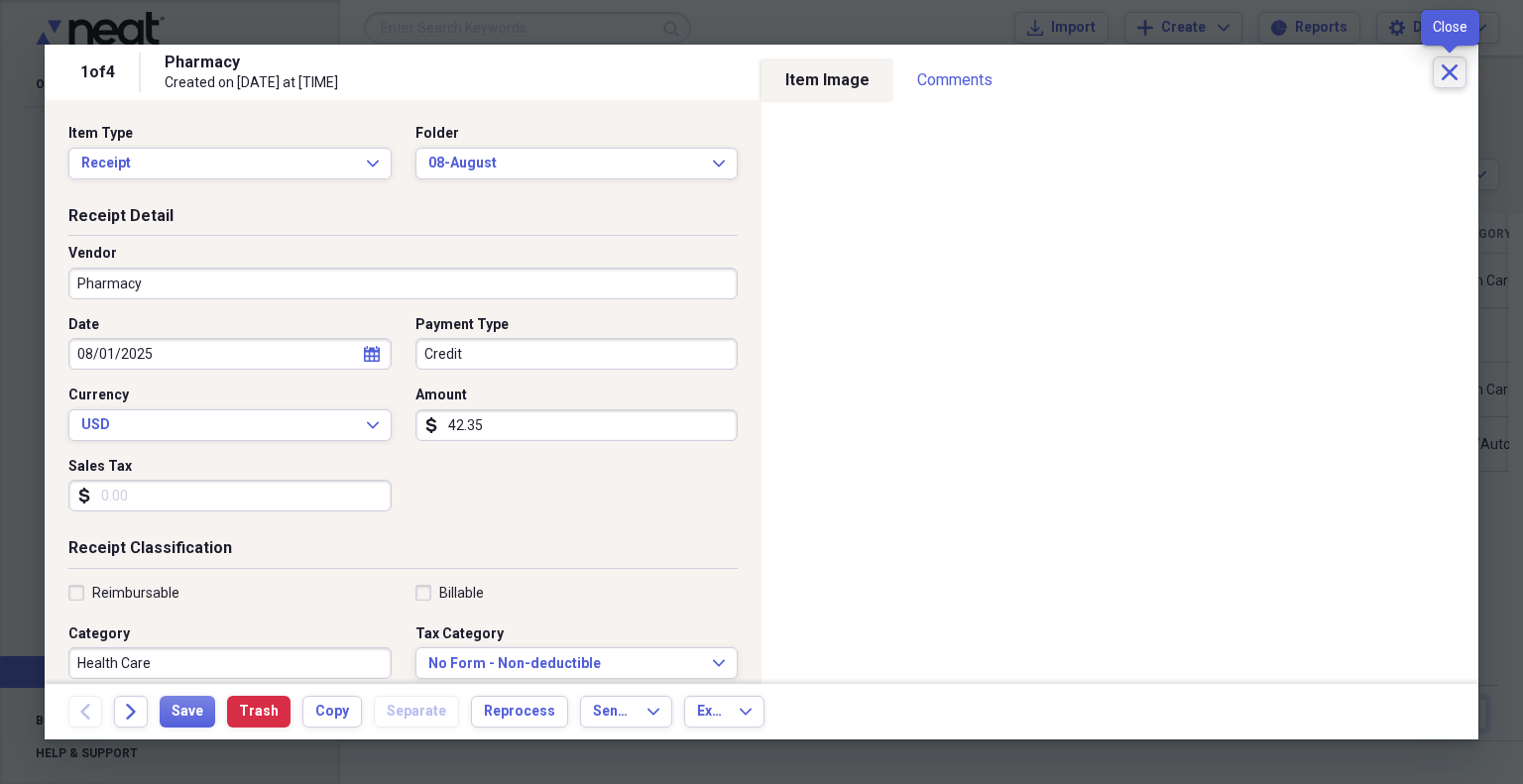click on "Close" 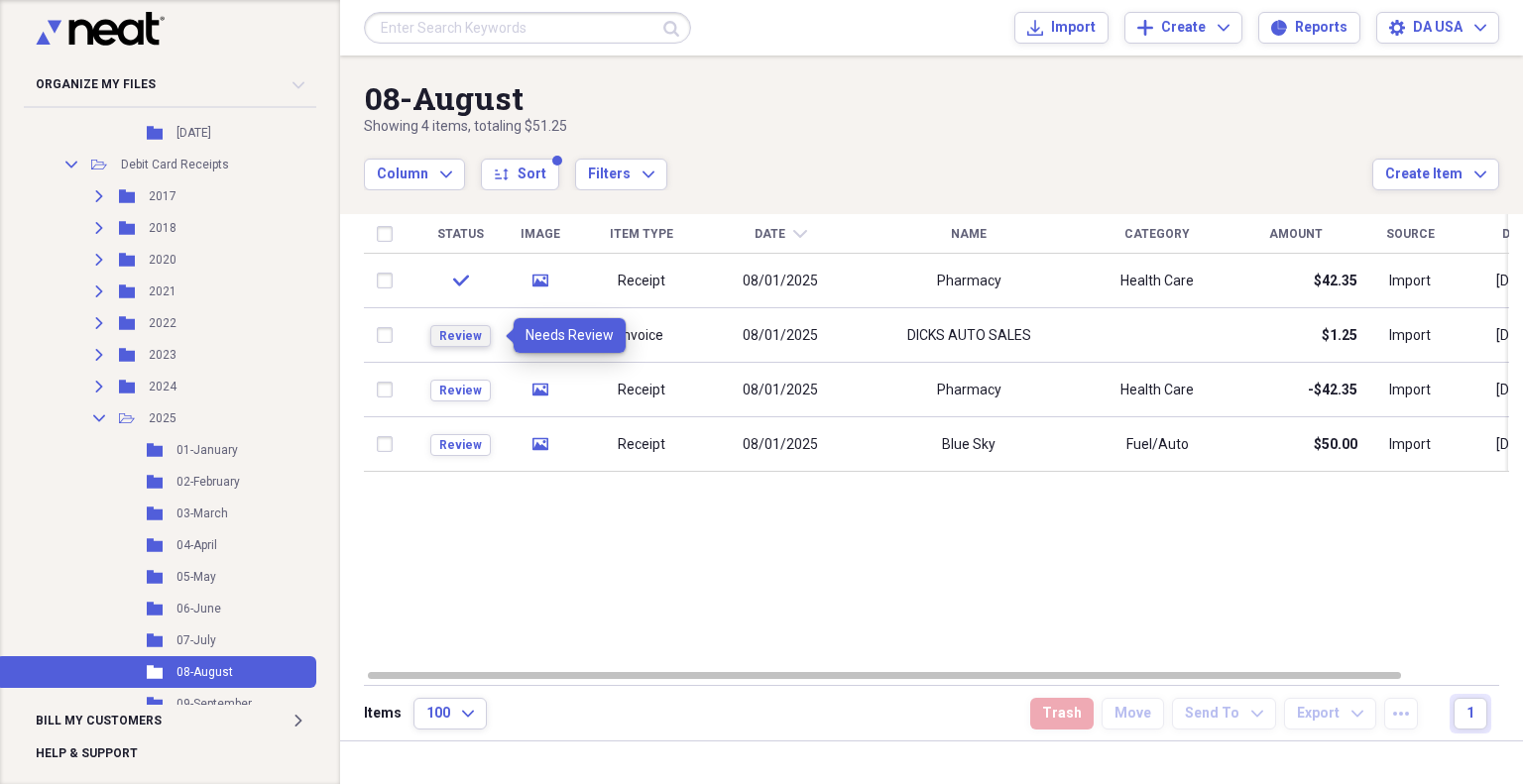 click on "Review" at bounding box center [460, 336] 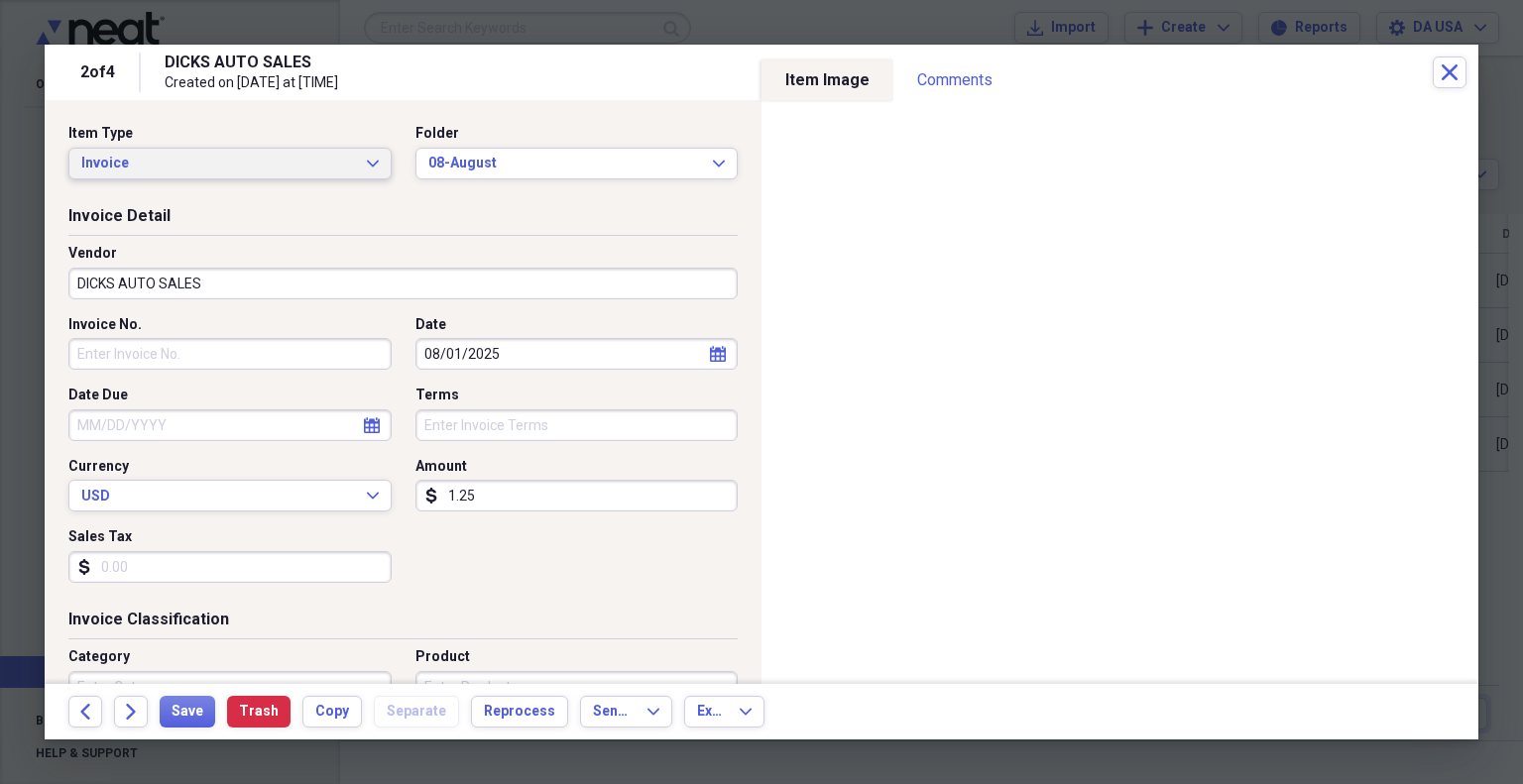 click on "Invoice Expand" at bounding box center [230, 164] 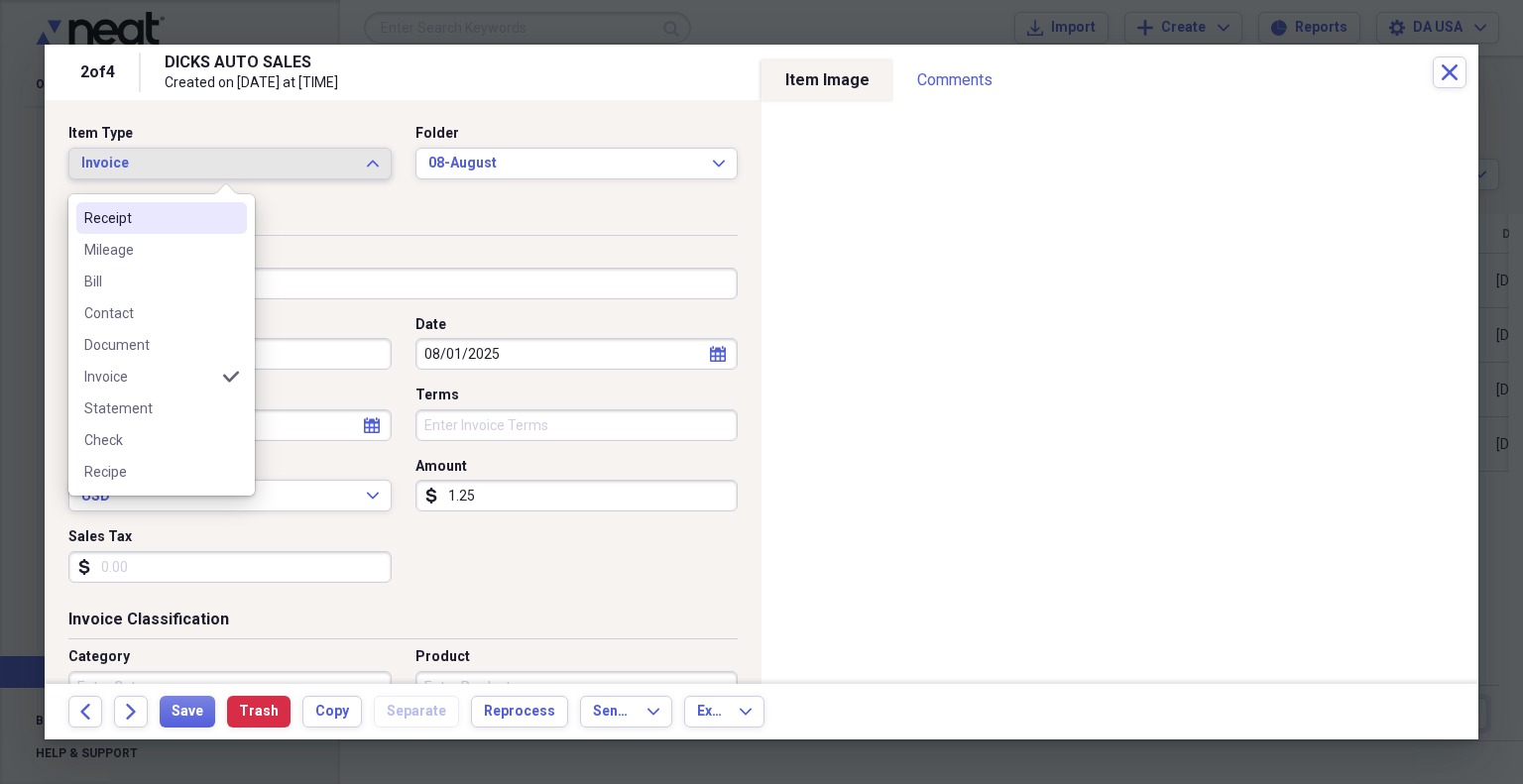 click on "Receipt" at bounding box center [150, 218] 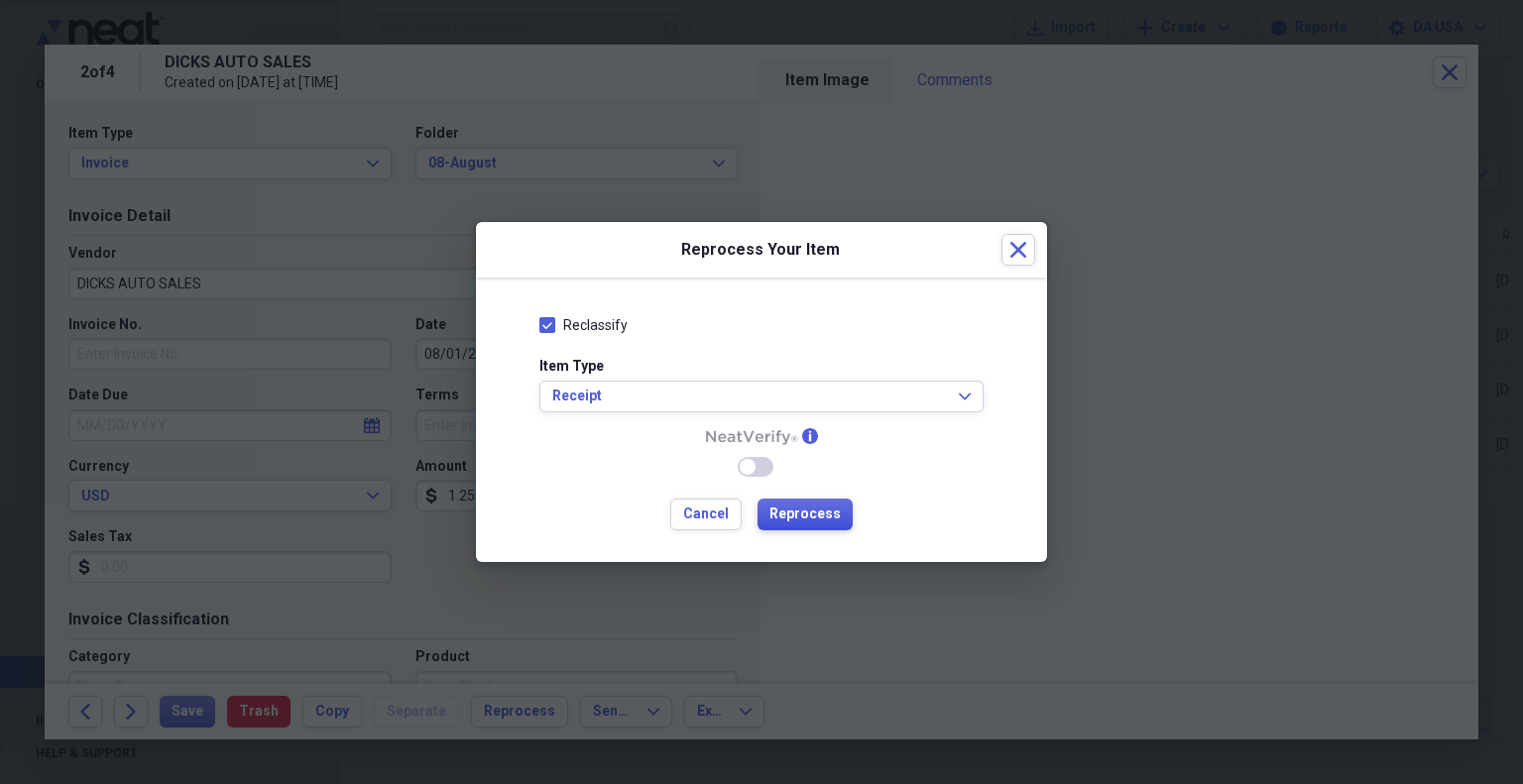 click on "Reprocess" at bounding box center (805, 514) 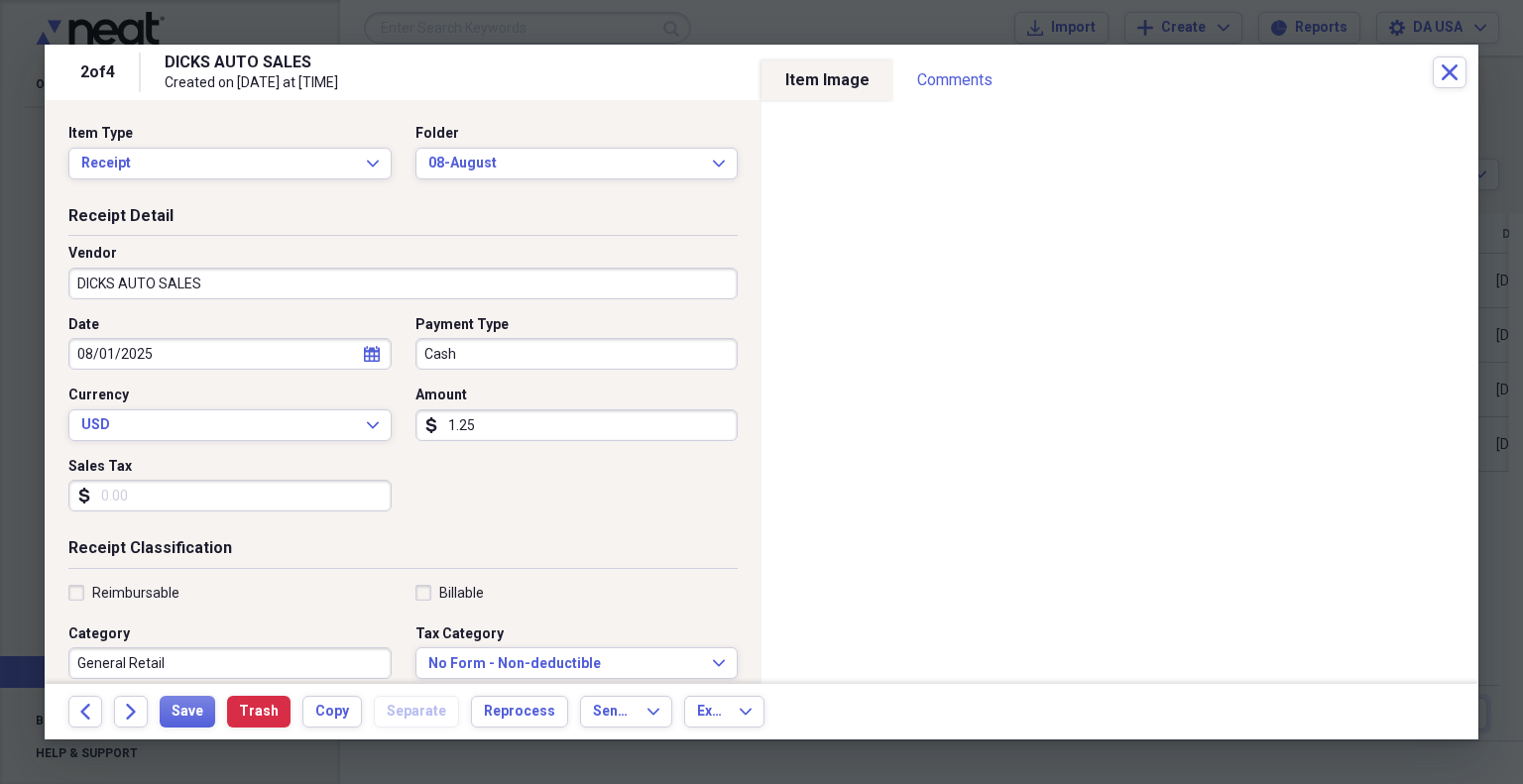 type on "Cash" 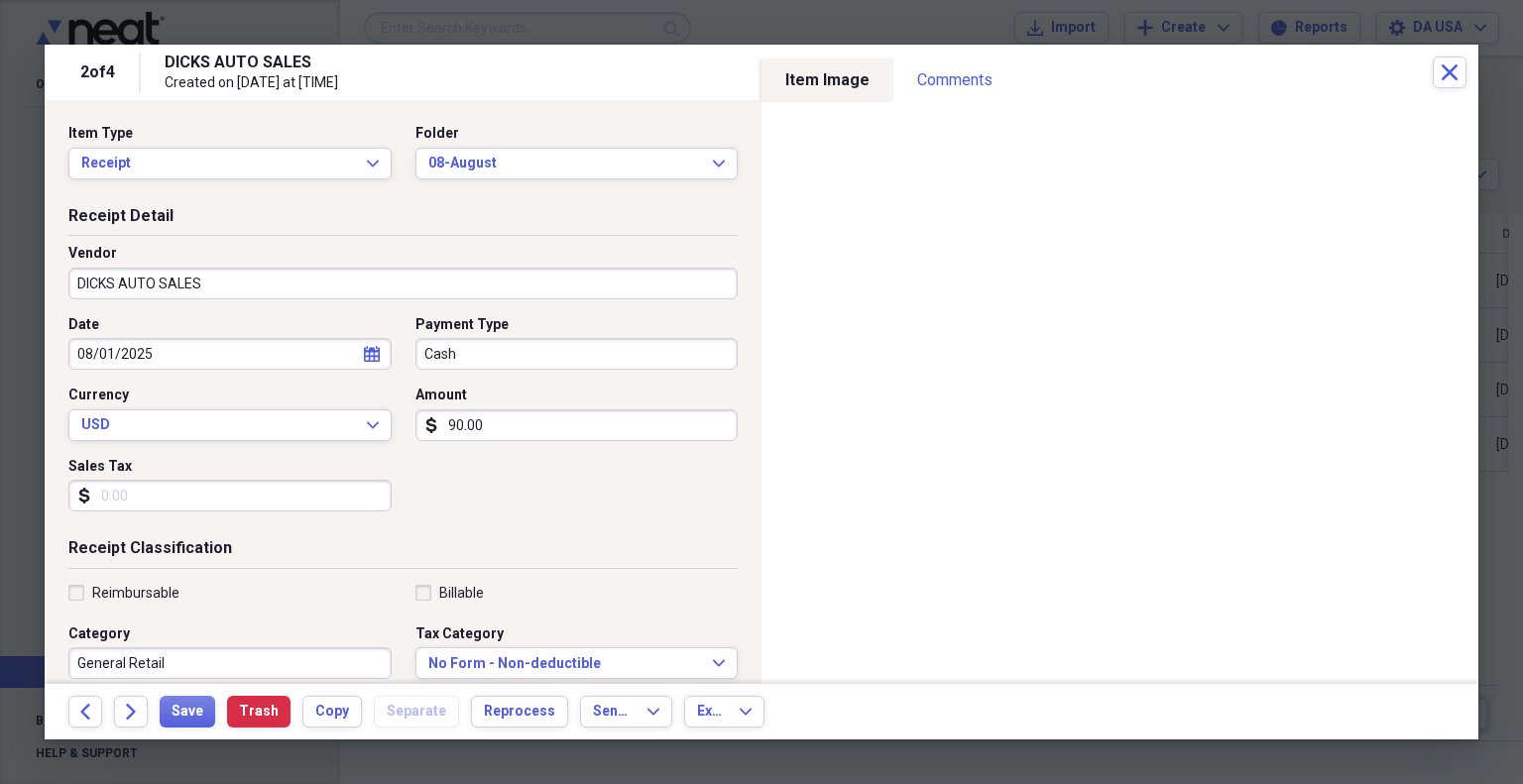 type on "90.00" 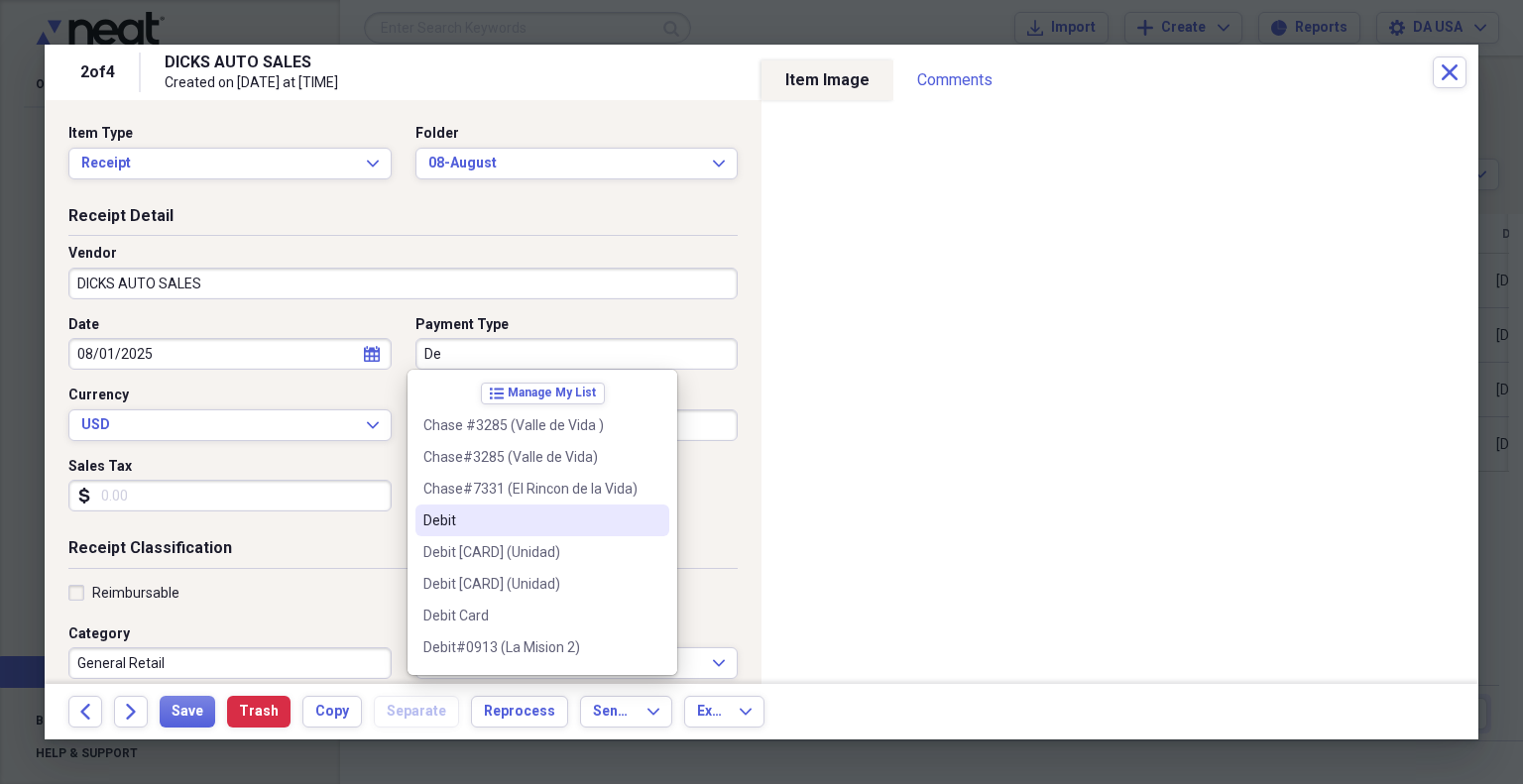 click on "Debit" at bounding box center [530, 520] 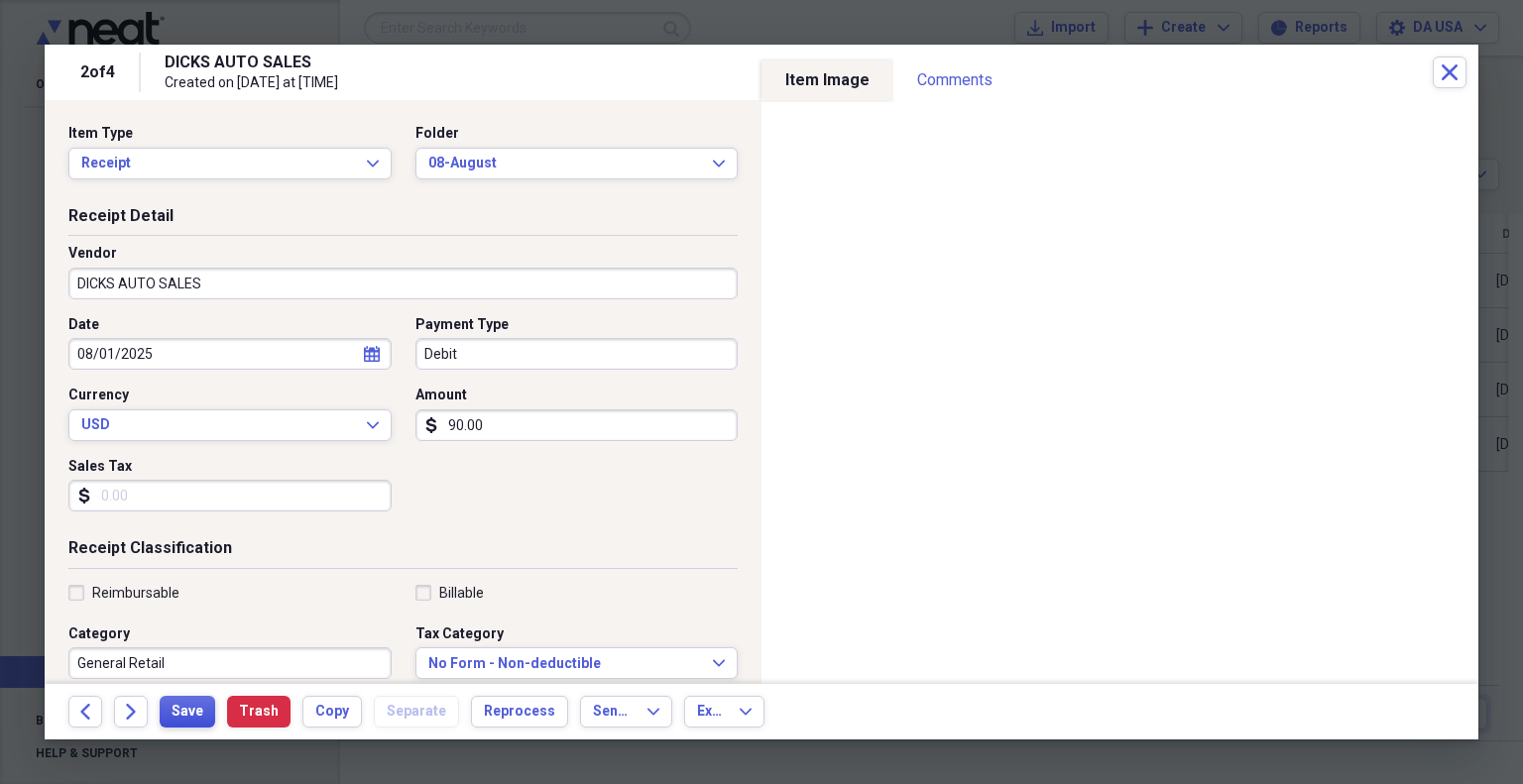 click on "Save" at bounding box center (187, 712) 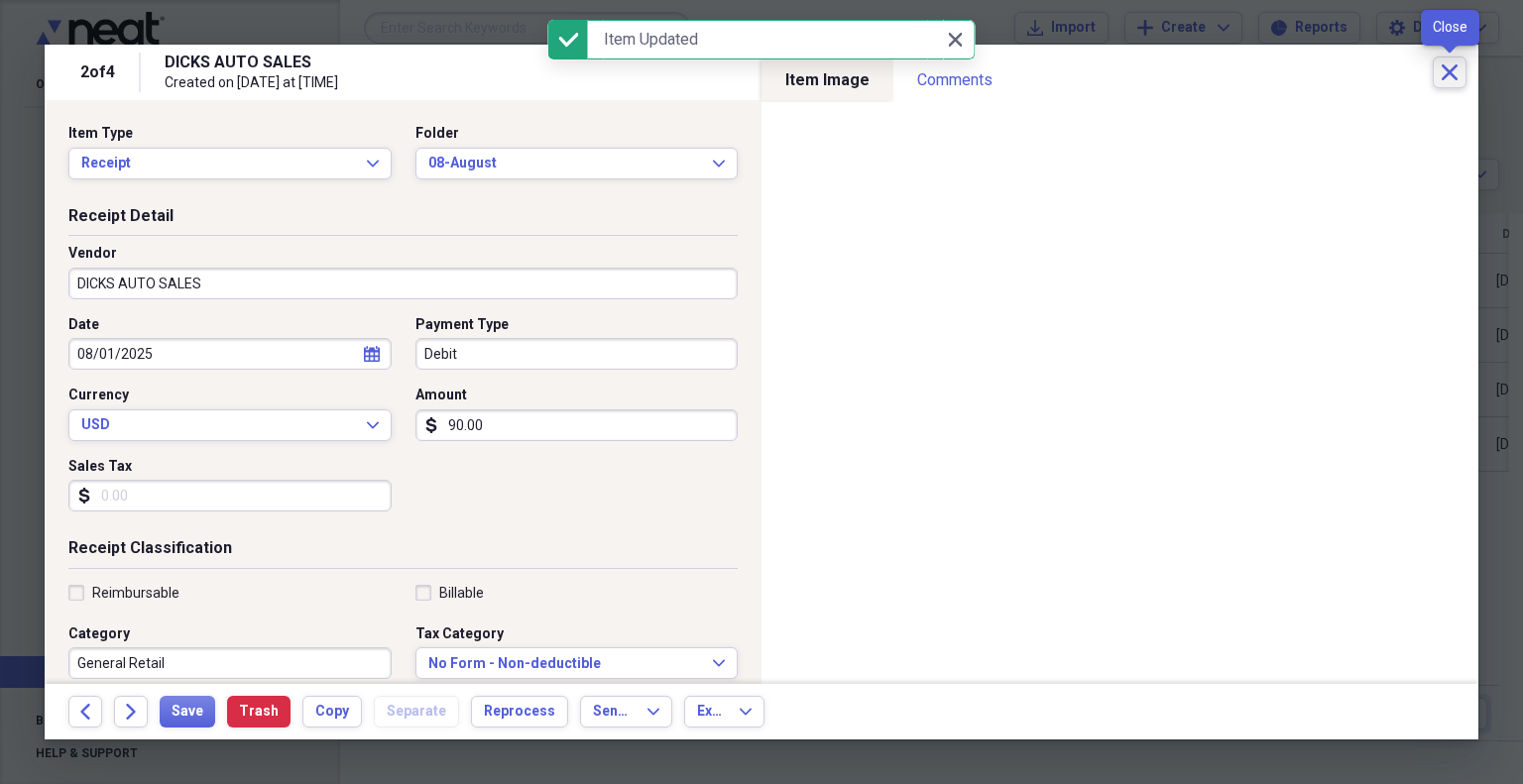 click 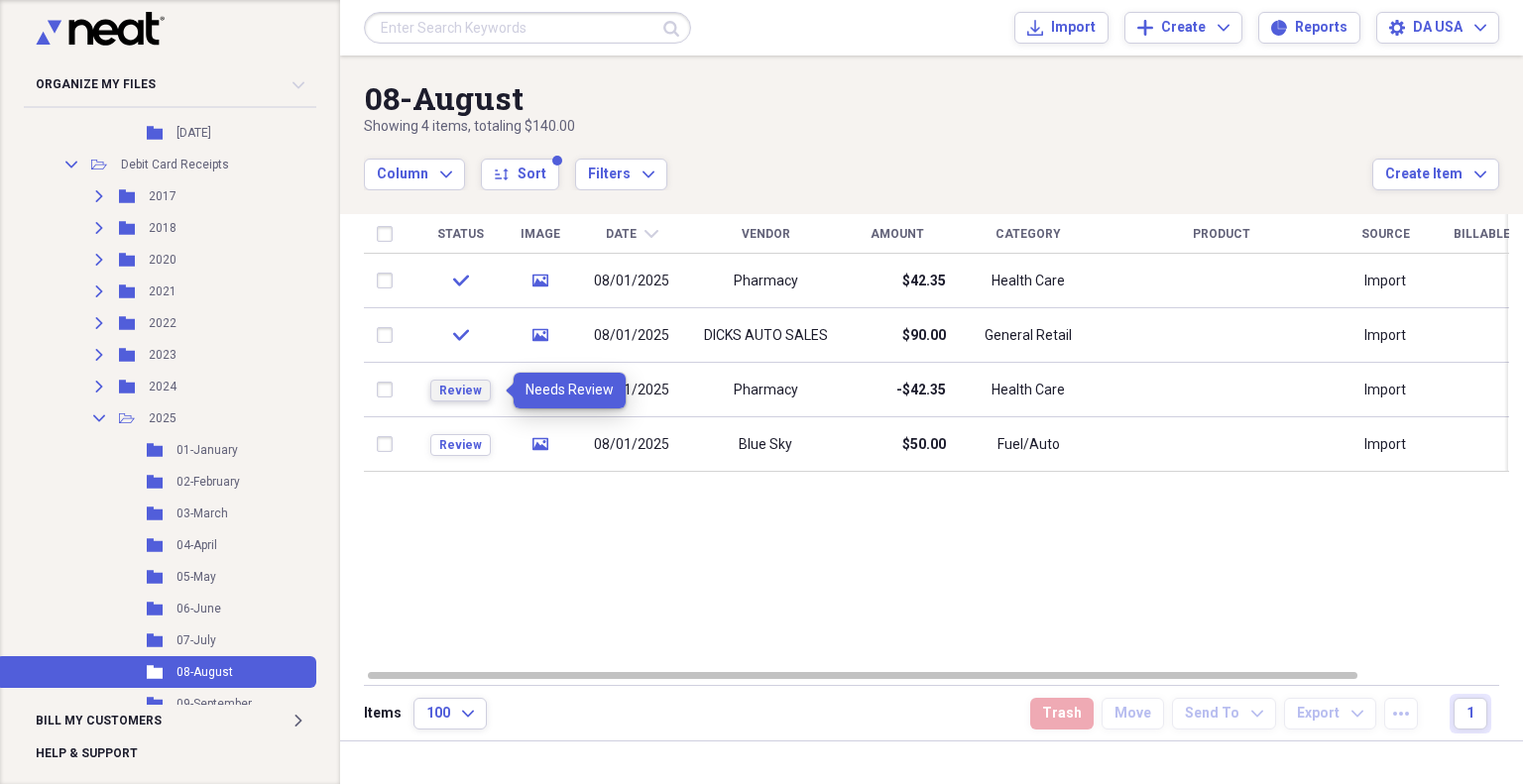 click on "Review" at bounding box center [460, 391] 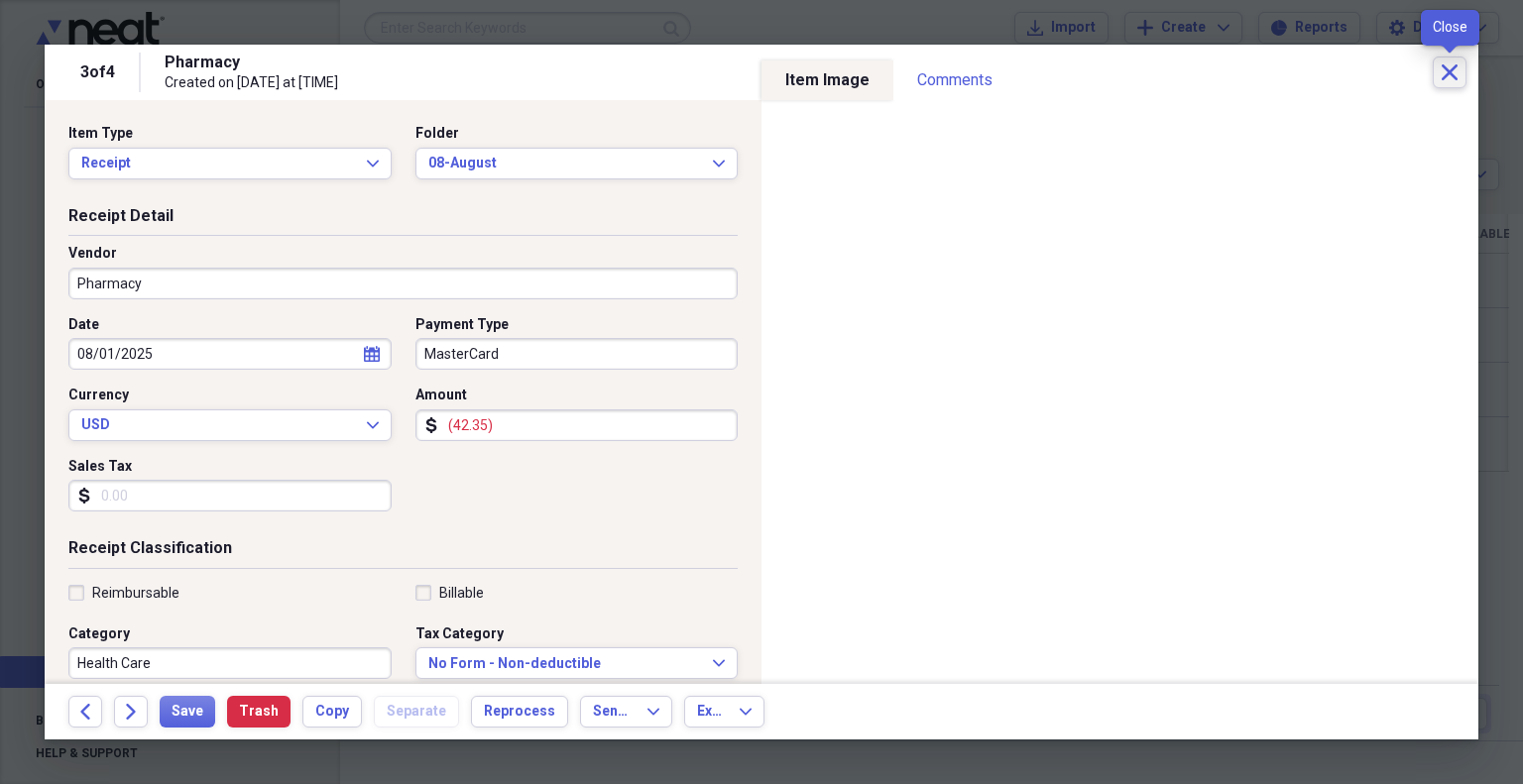 click on "Close" 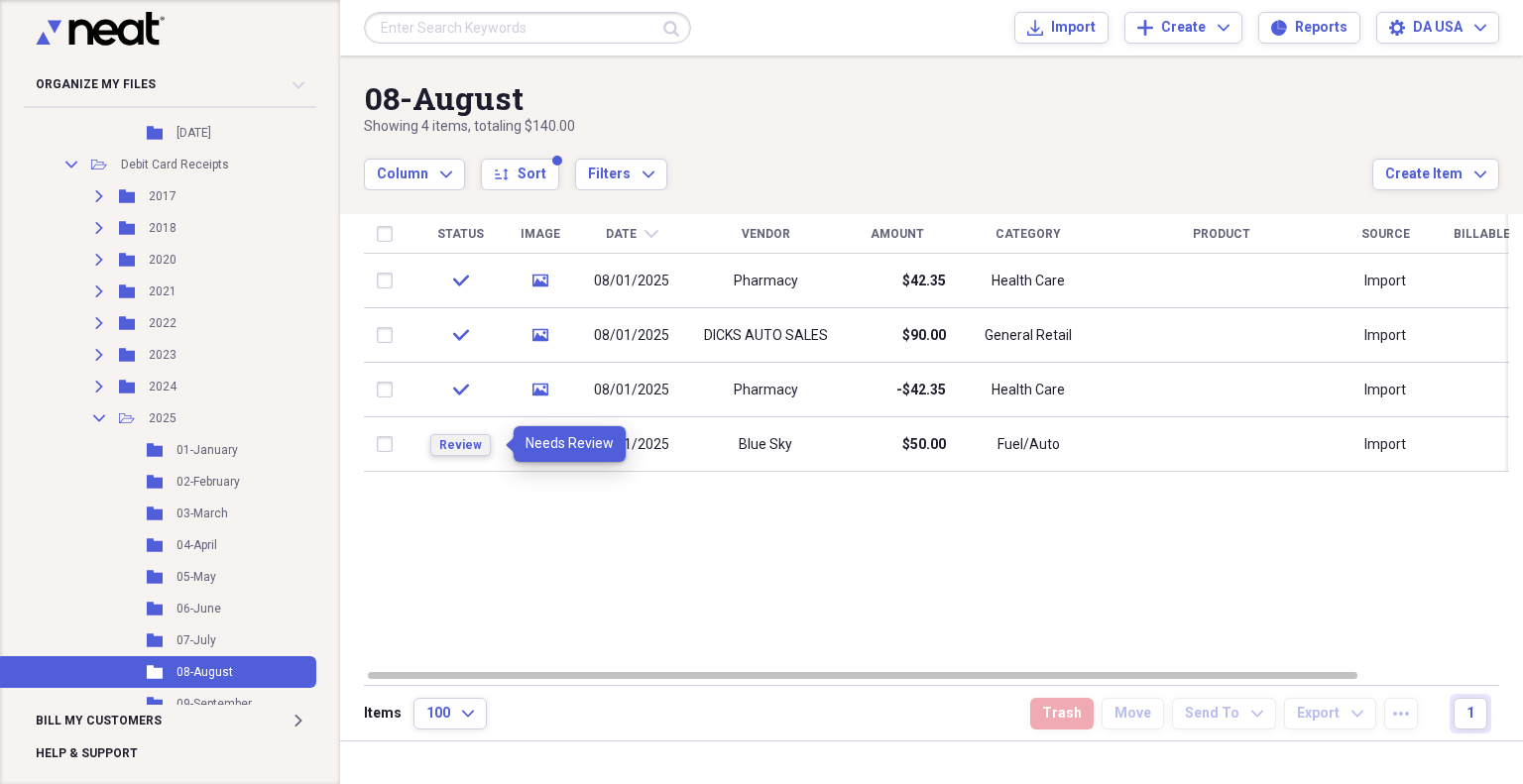 click on "Review" at bounding box center [460, 445] 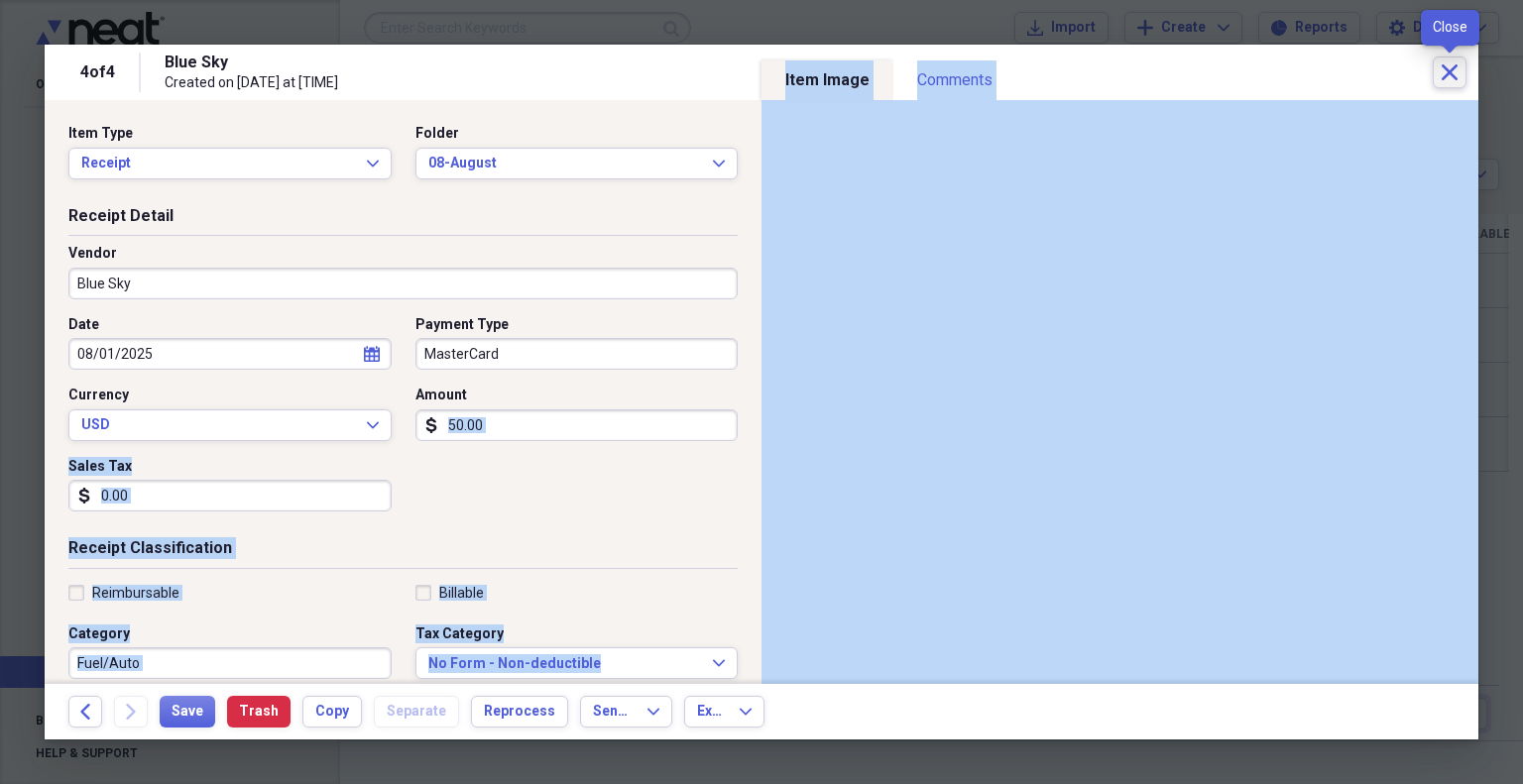 click 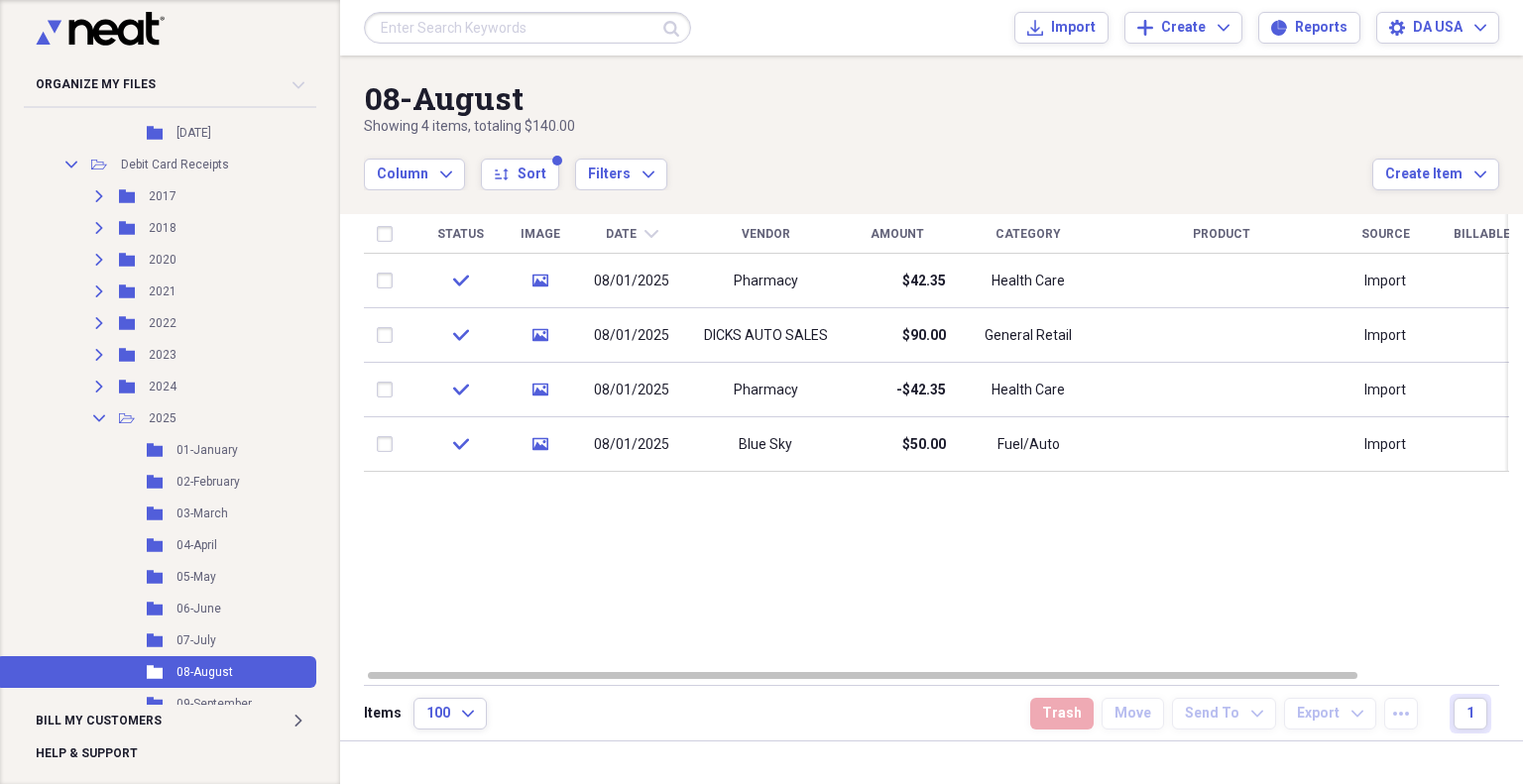 click on "08/01/2025" at bounding box center [632, 390] 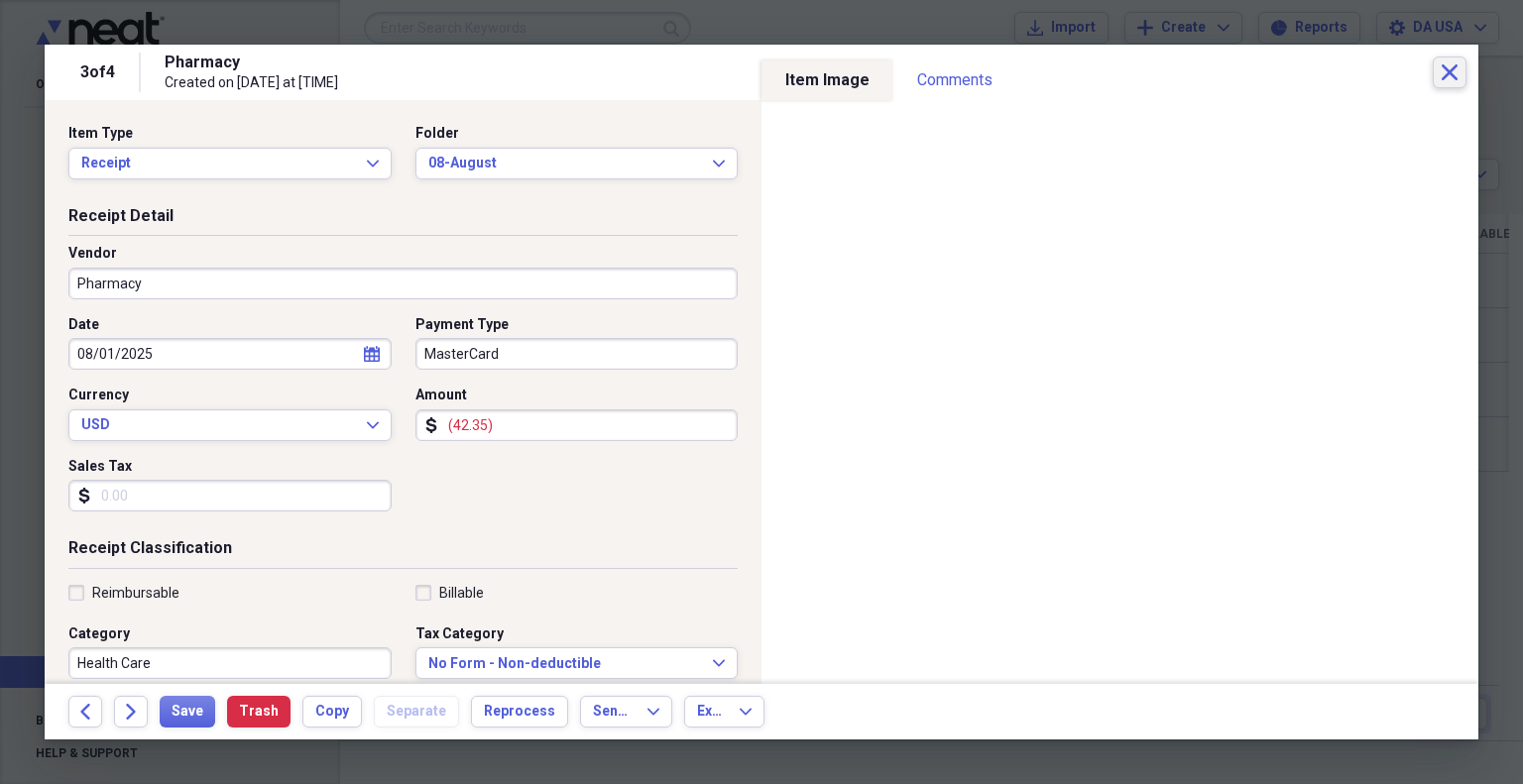 drag, startPoint x: 615, startPoint y: 376, endPoint x: 1452, endPoint y: 70, distance: 891.1818 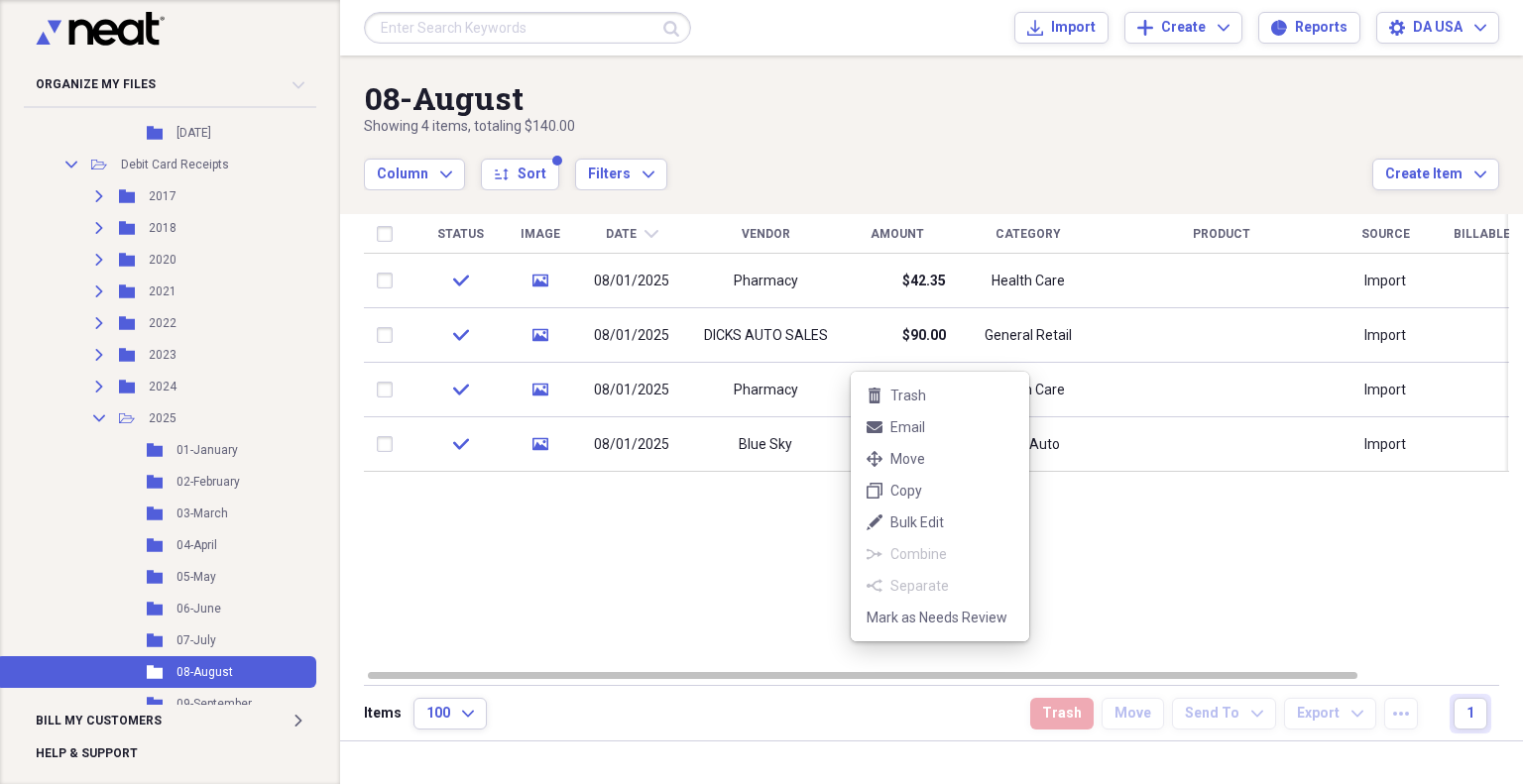 click on "trash Trash" at bounding box center [940, 395] 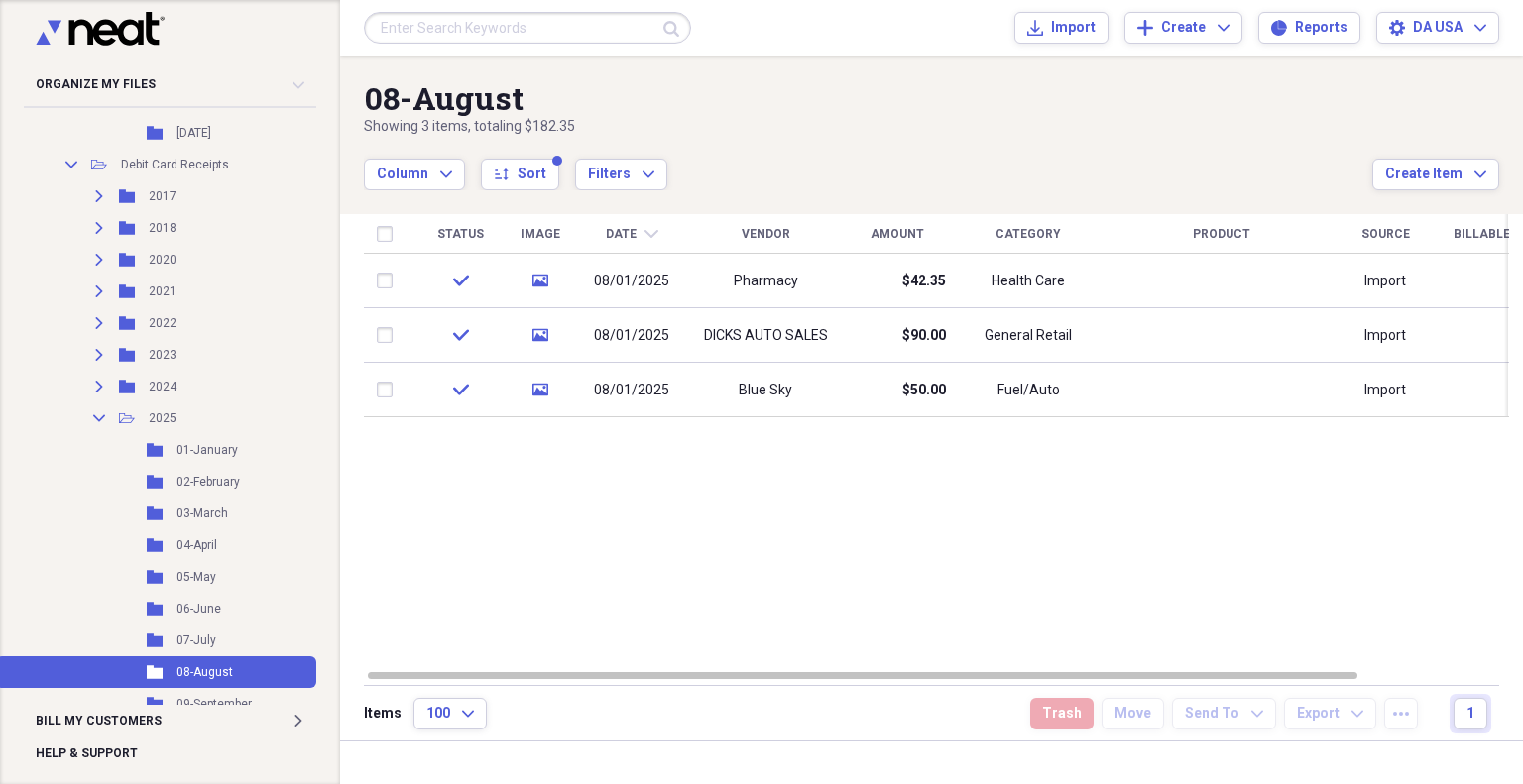click on "media" at bounding box center [539, 280] 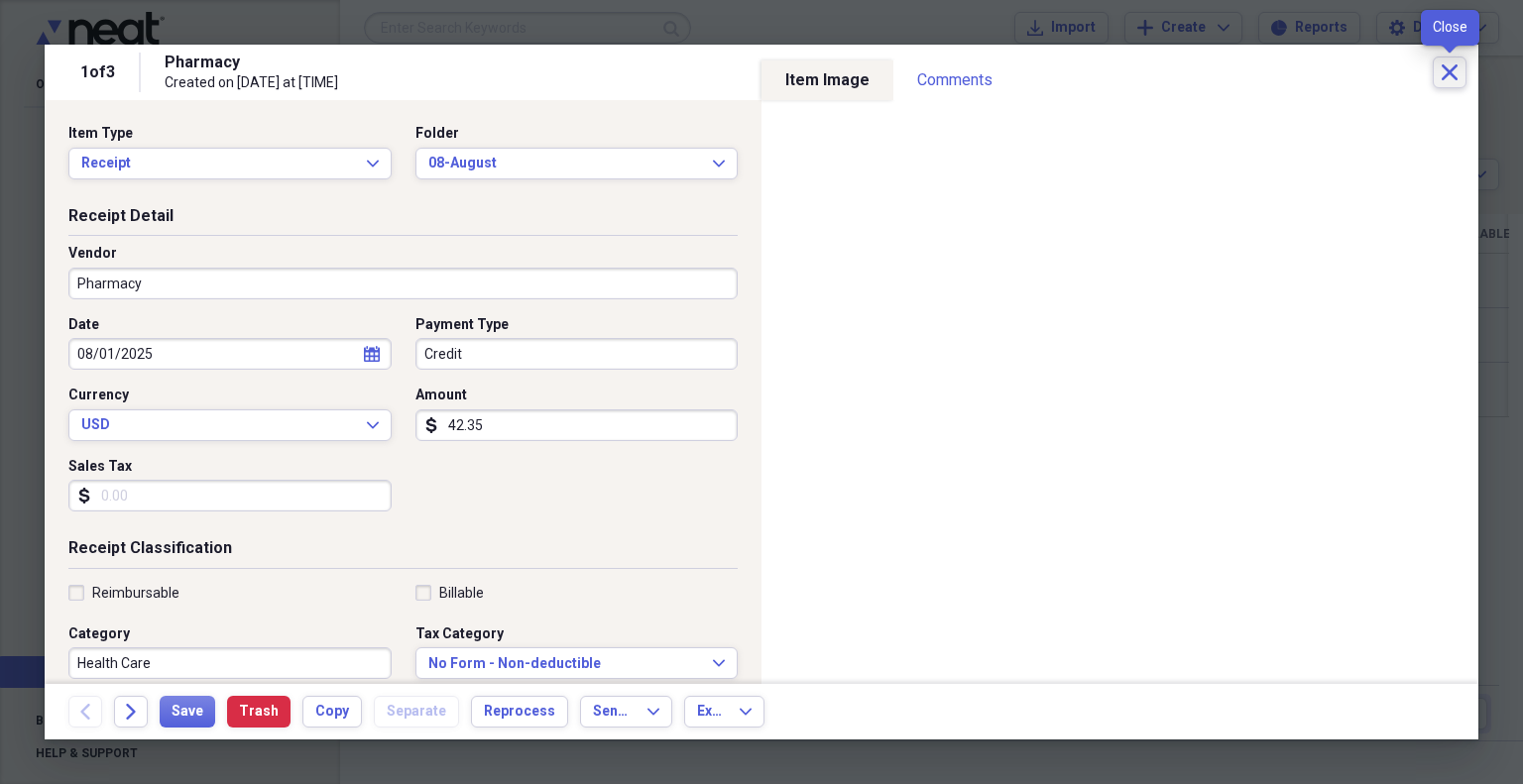 click on "Close" at bounding box center (1450, 72) 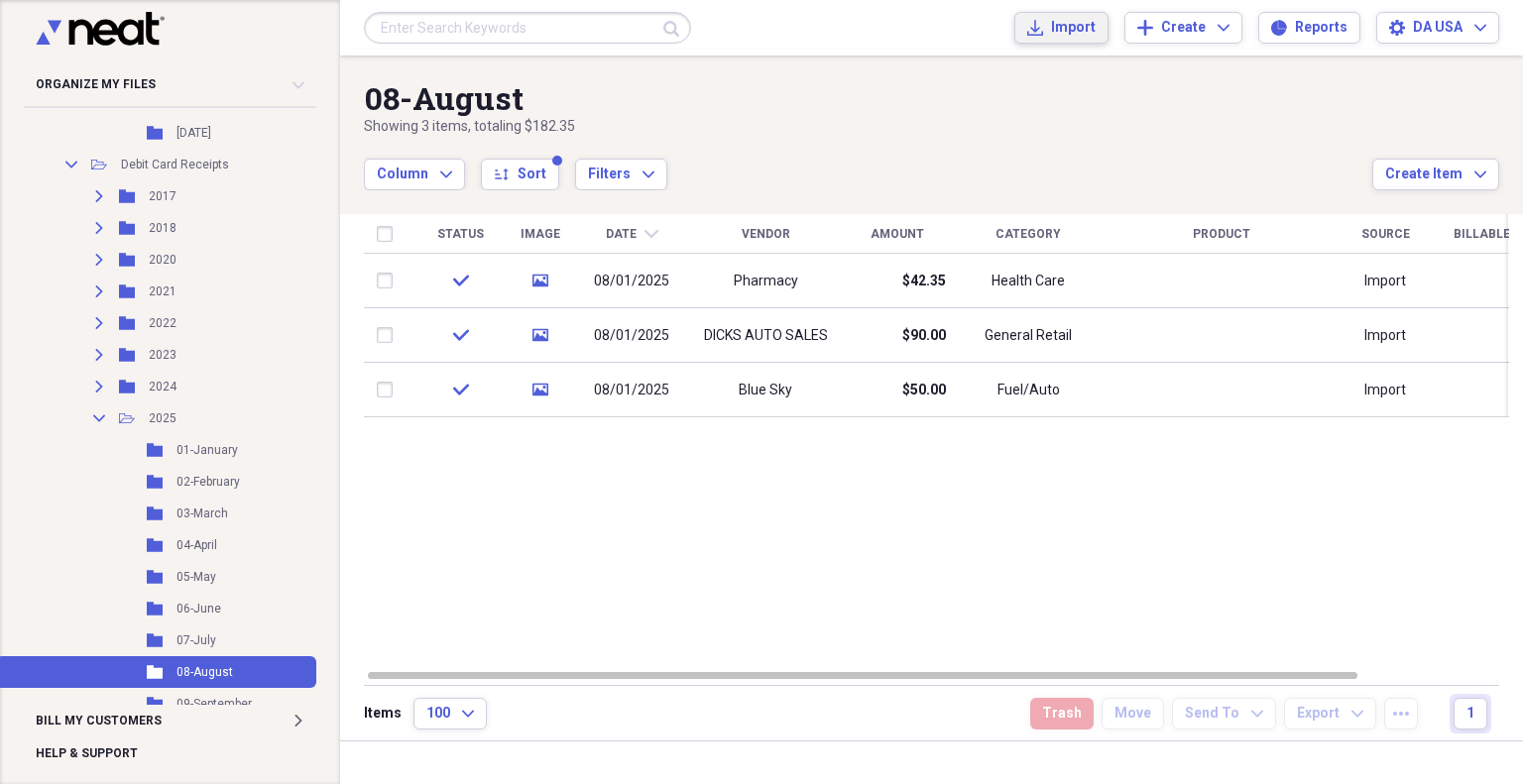 click on "Import" at bounding box center [1073, 28] 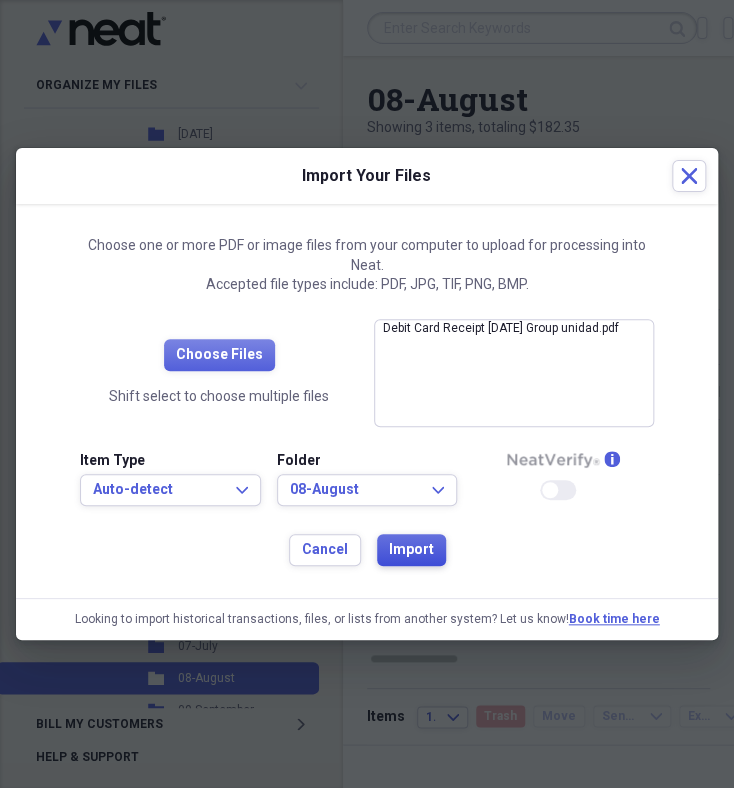 click on "Import" at bounding box center (411, 550) 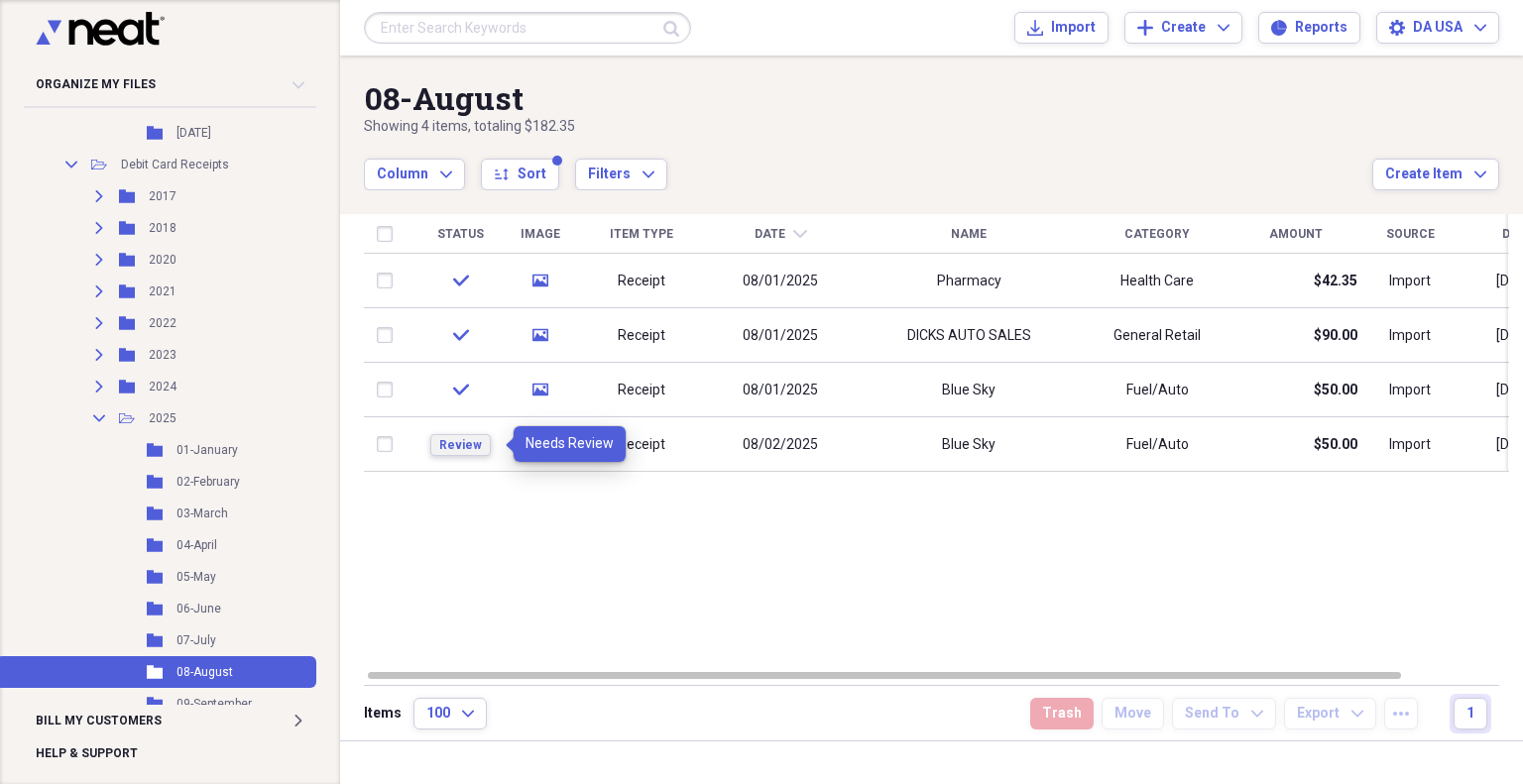 click on "Review" at bounding box center [460, 445] 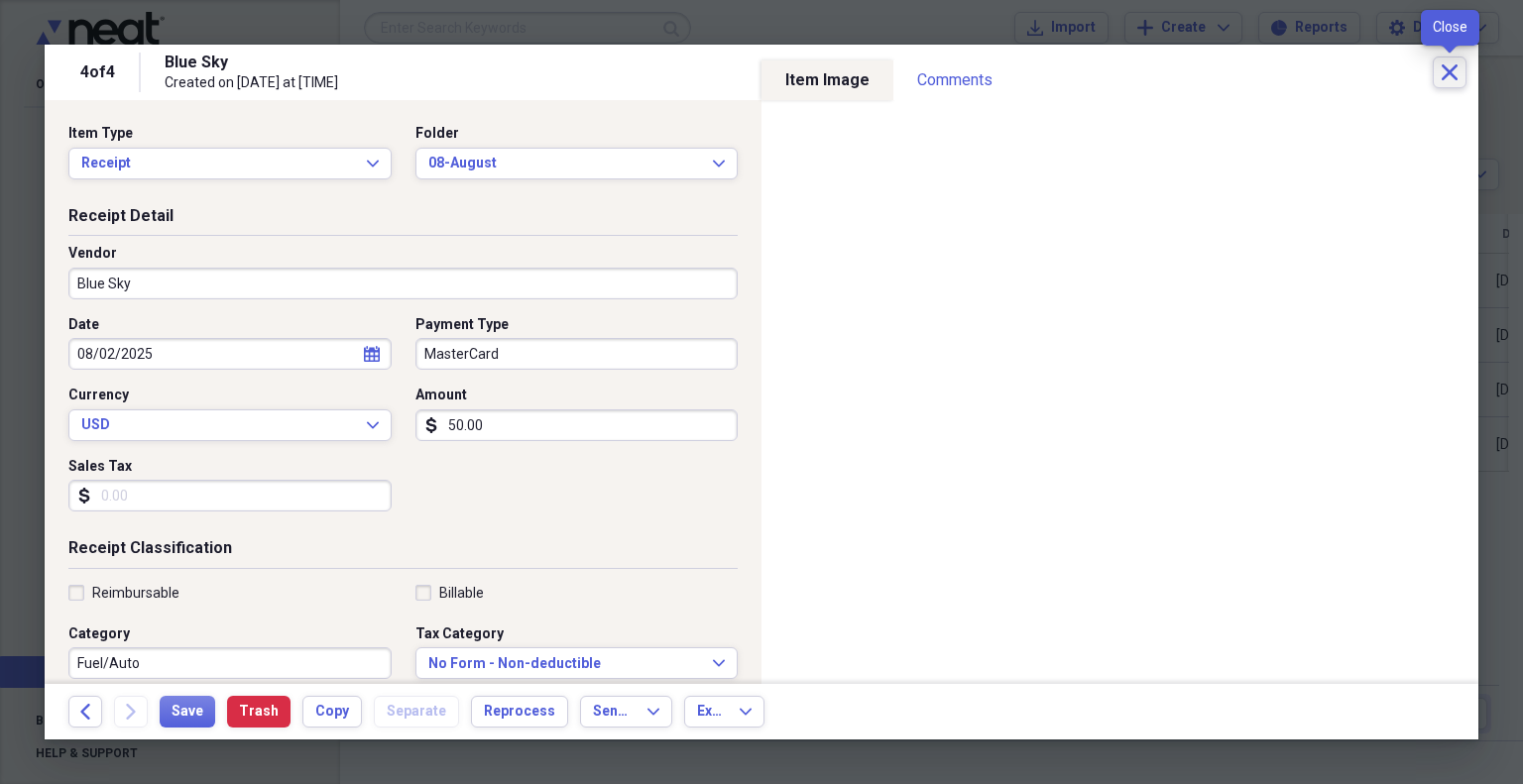click on "Close" at bounding box center [1450, 72] 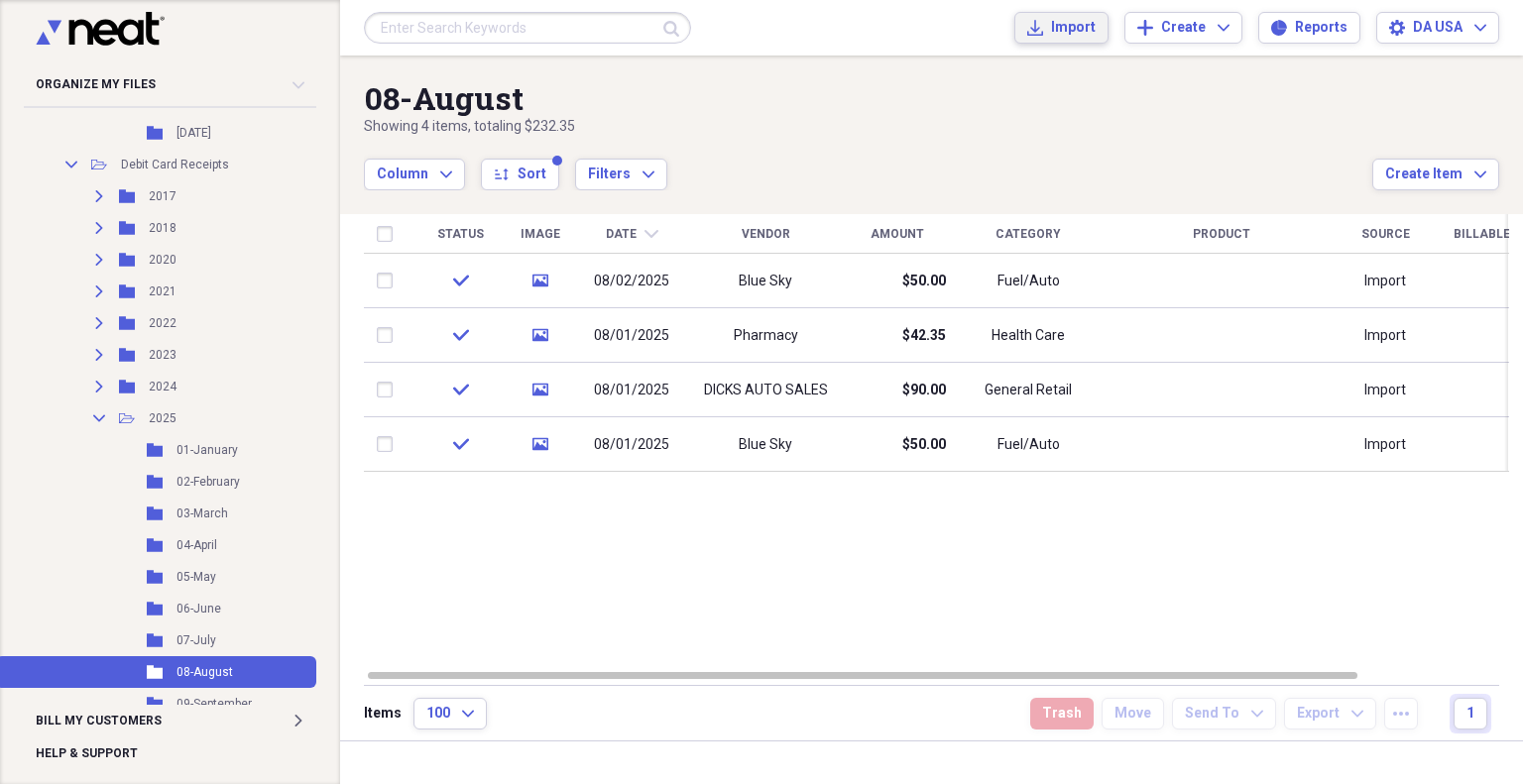 click on "Import" at bounding box center [1073, 28] 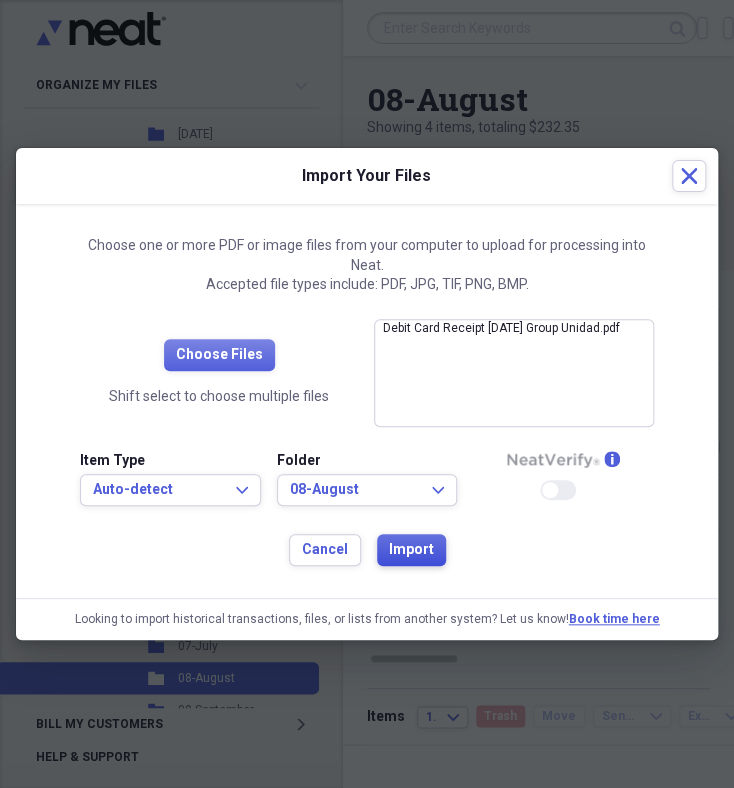 click on "Import" at bounding box center [411, 550] 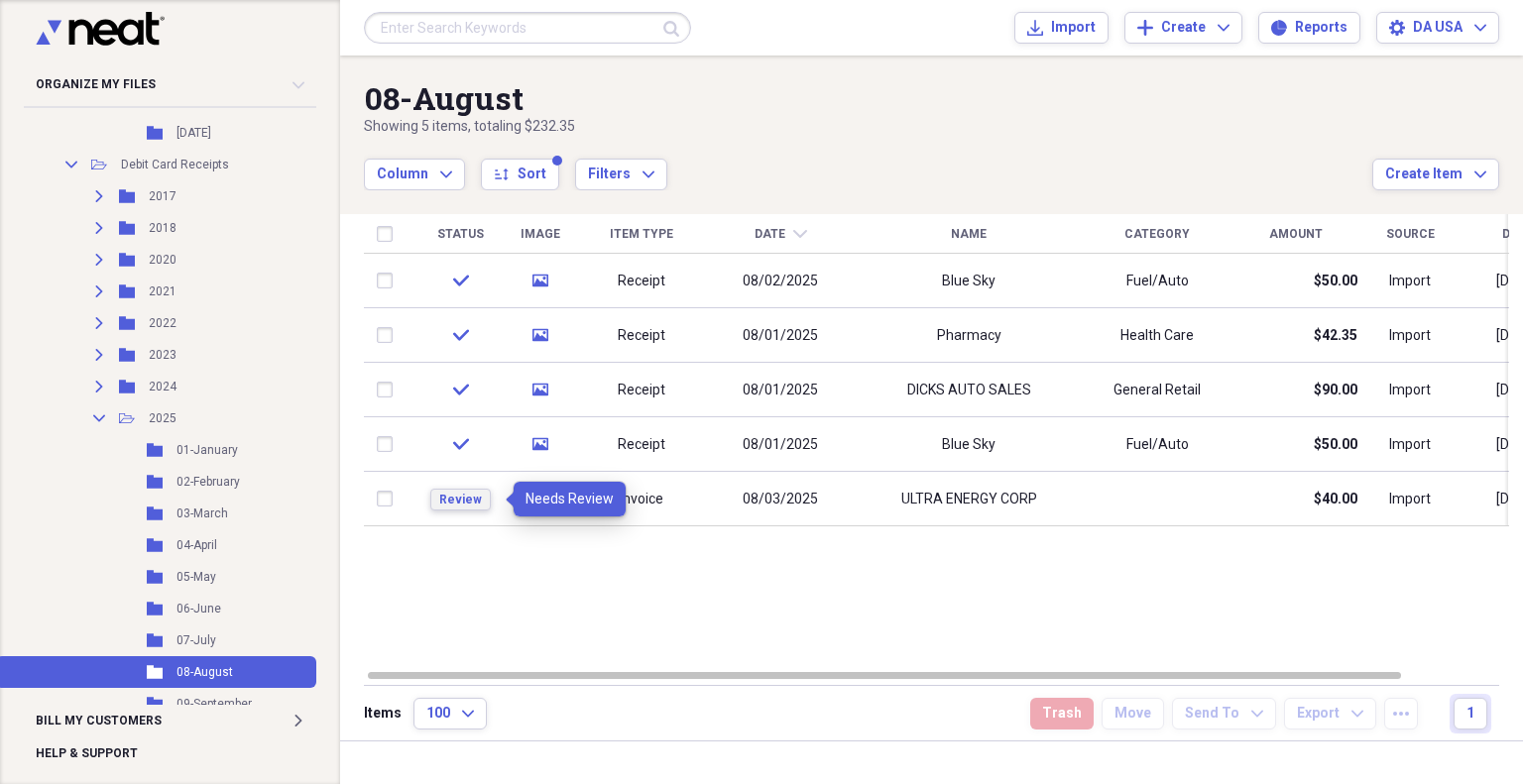 click on "Review" at bounding box center [460, 500] 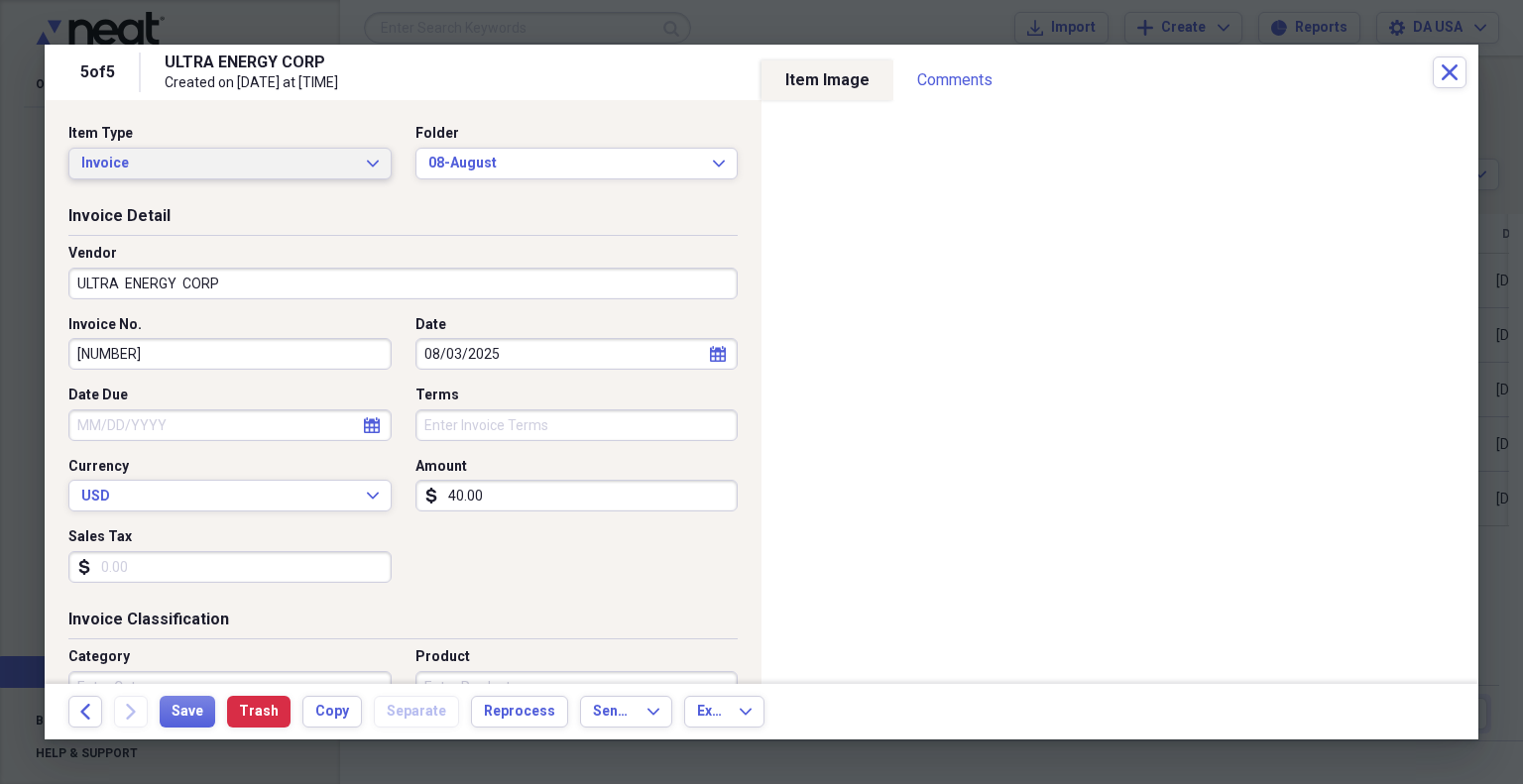 click on "Expand" 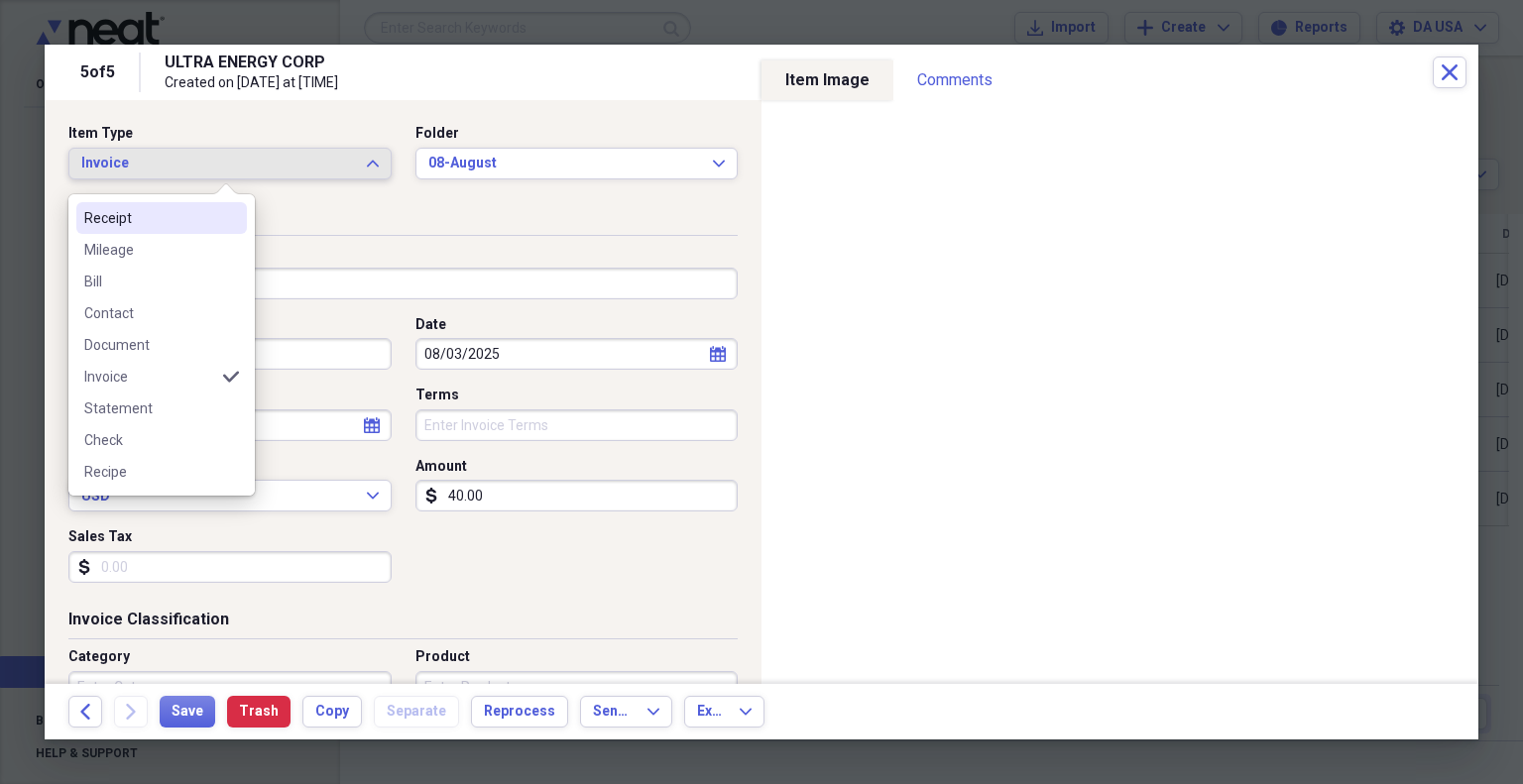 click on "Receipt" at bounding box center (150, 218) 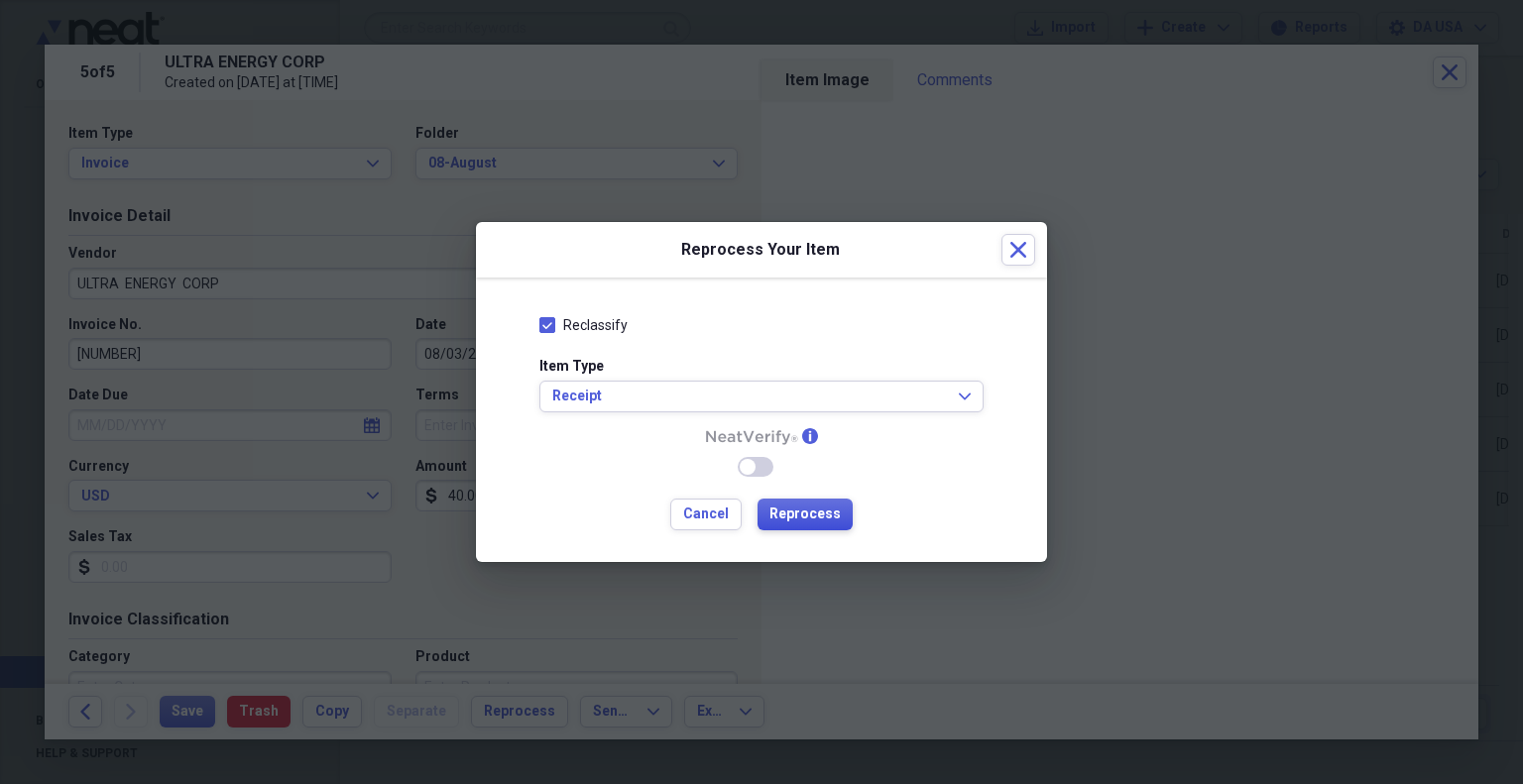 click on "Reprocess" at bounding box center (805, 514) 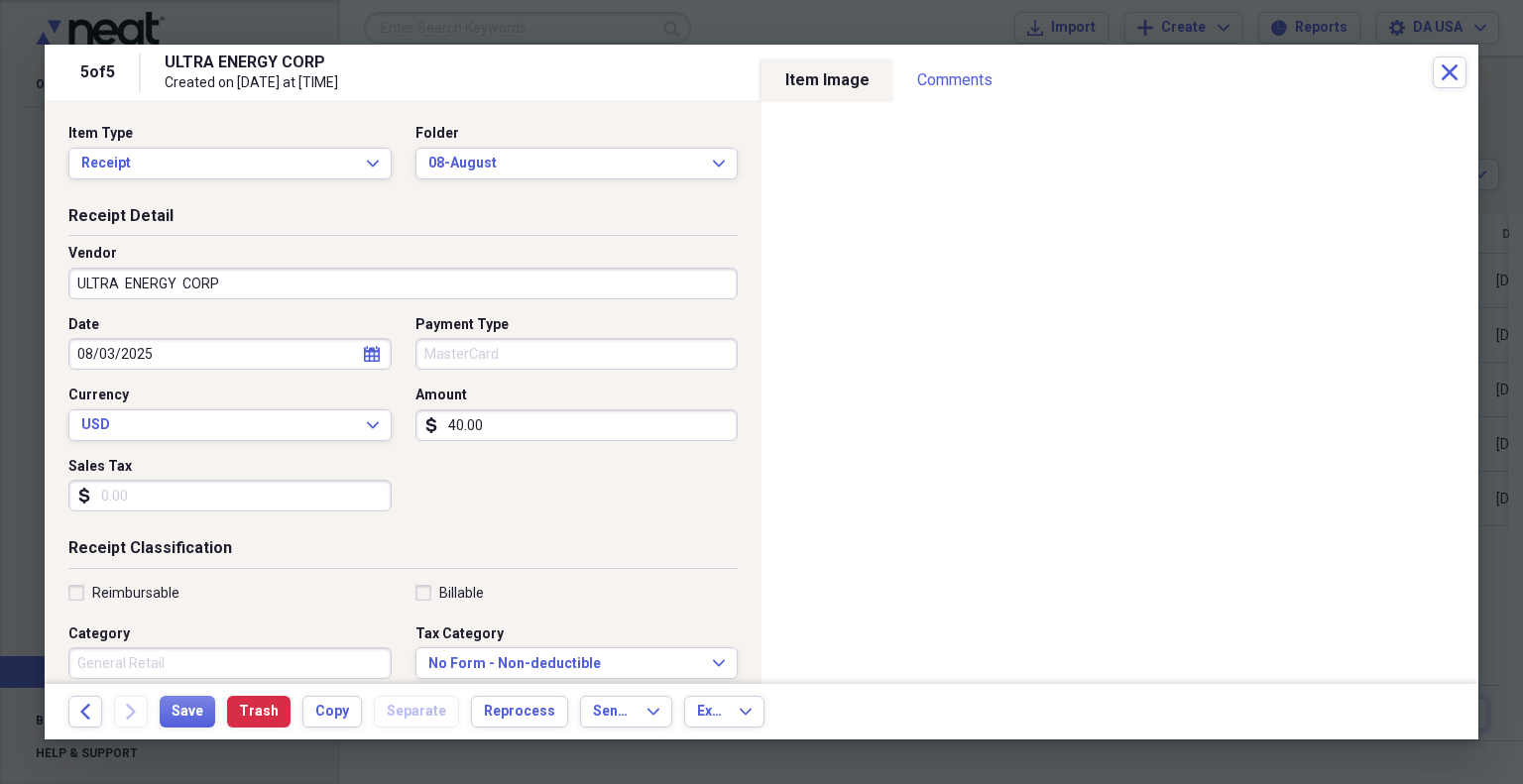 type on "MasterCard" 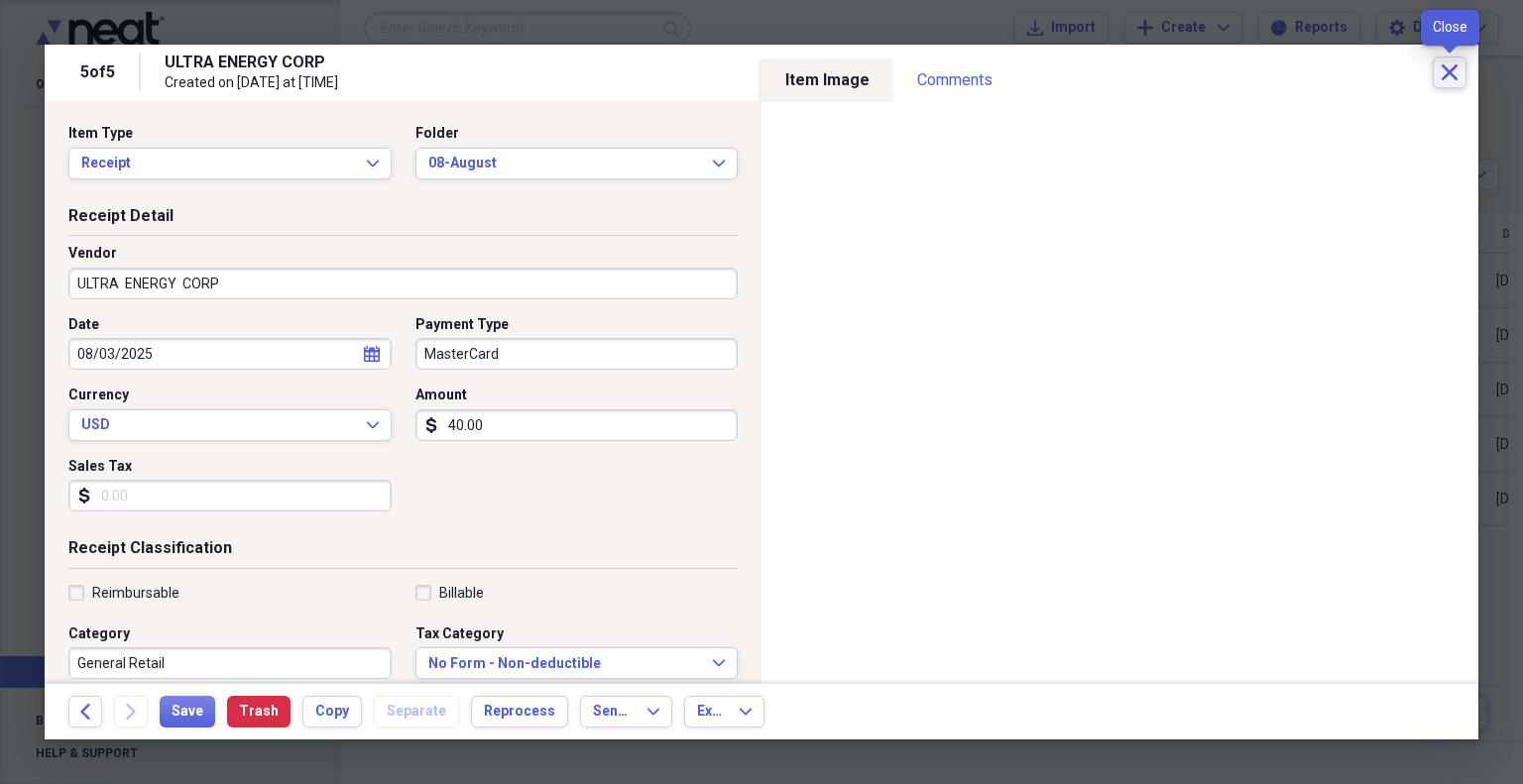 click on "Close" 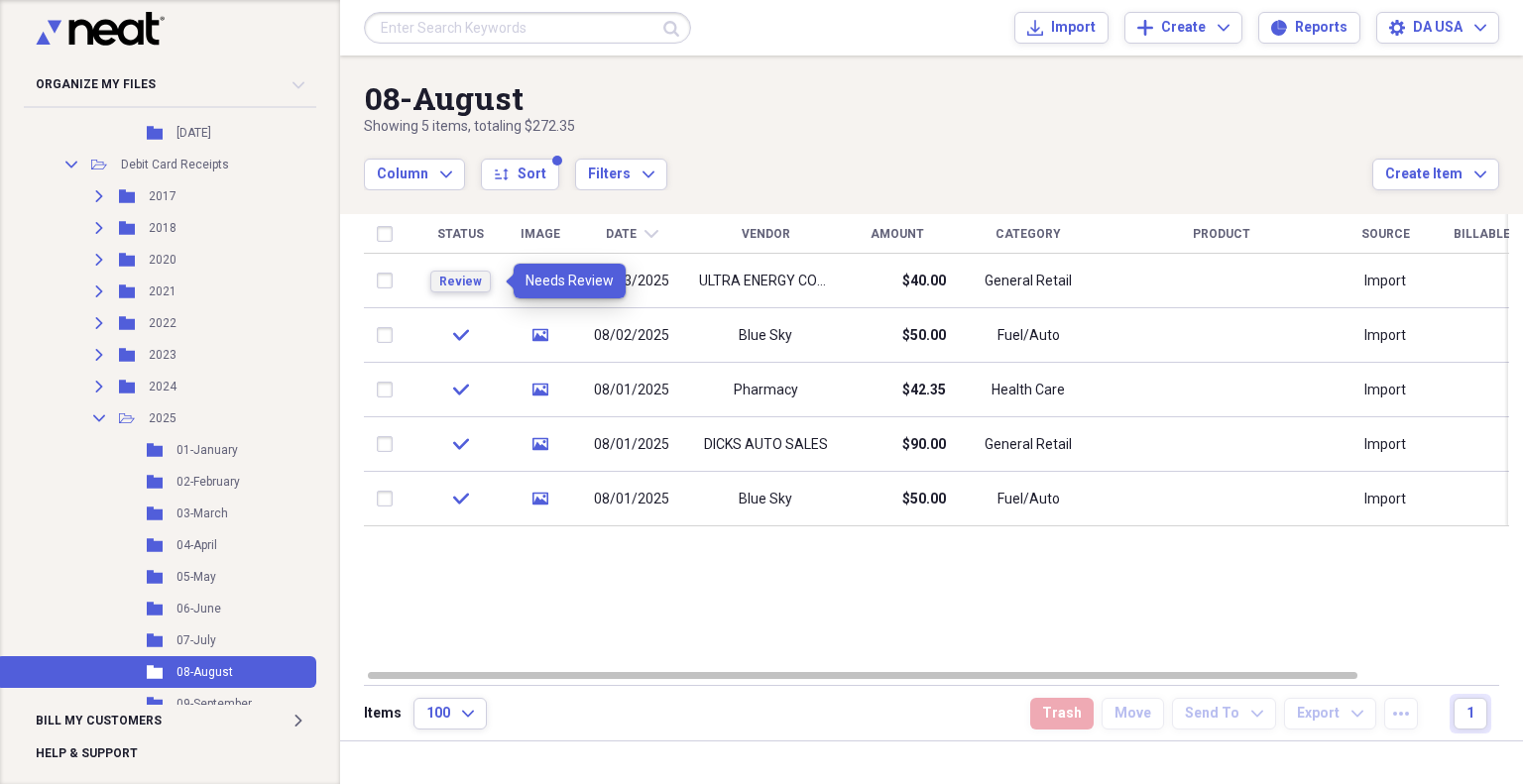 click on "Review" at bounding box center (460, 281) 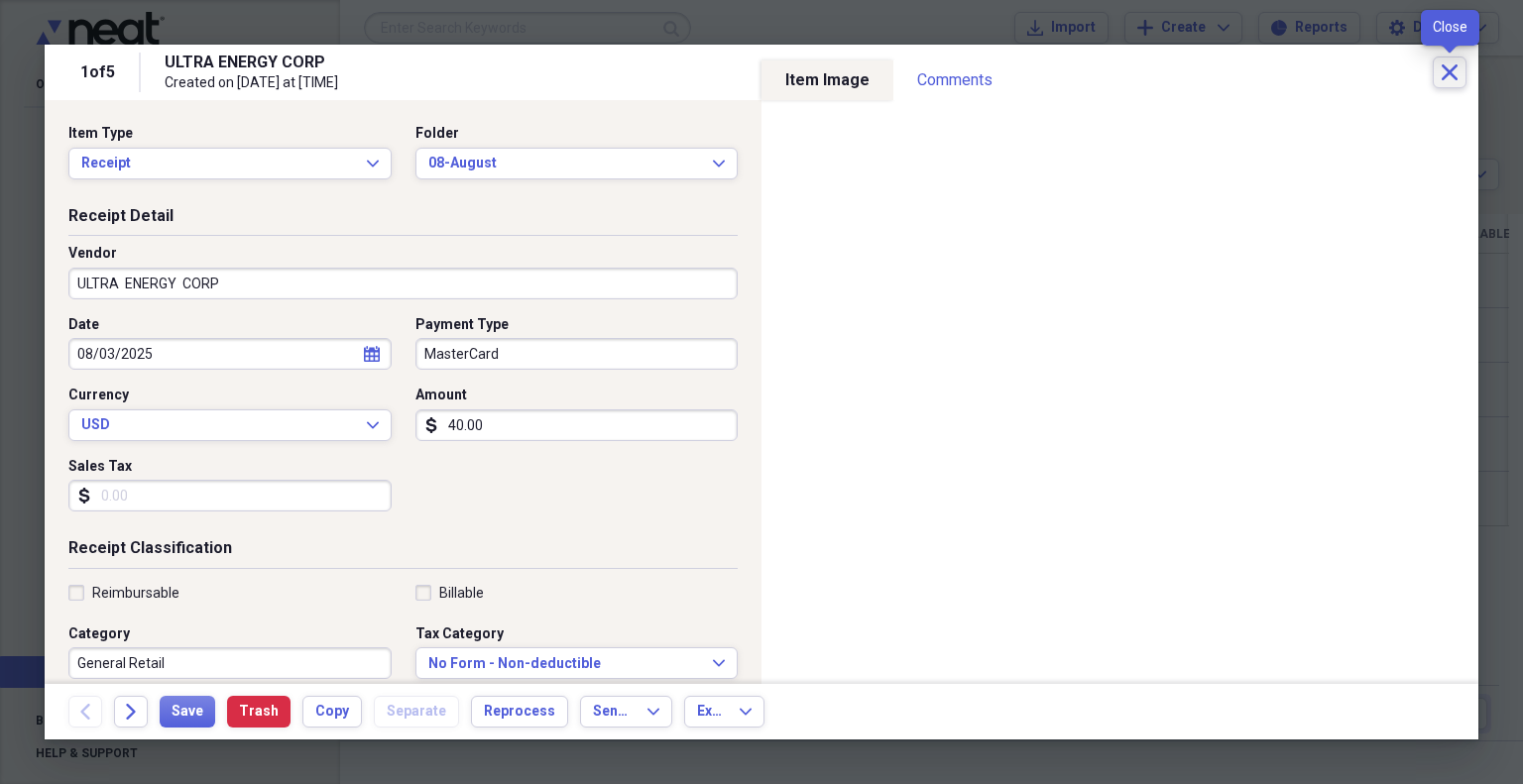 click on "Close" 